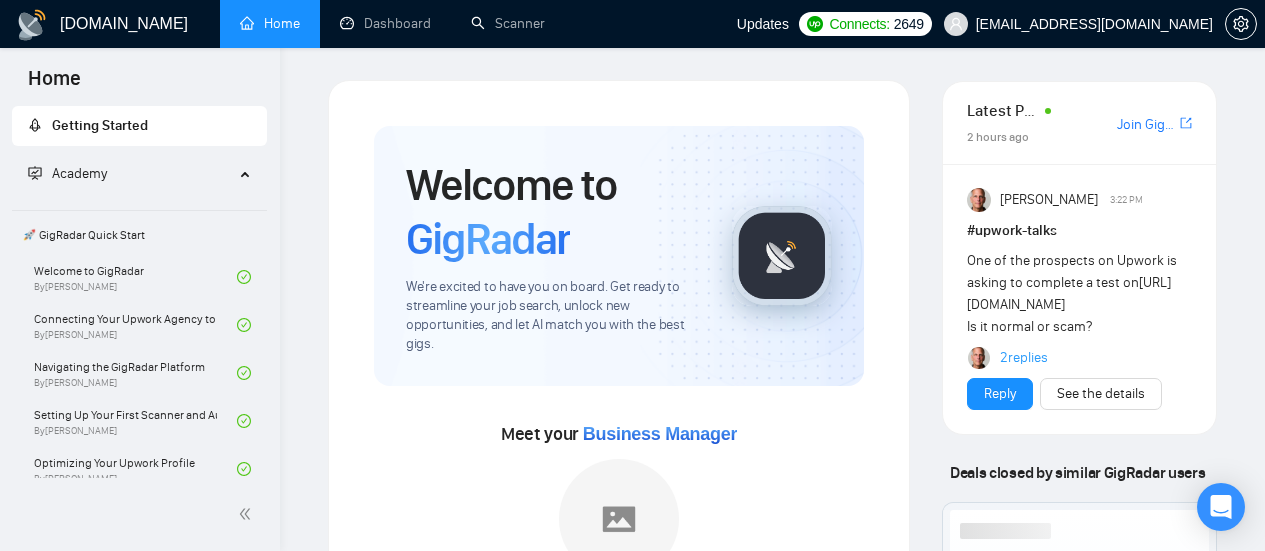 scroll, scrollTop: 0, scrollLeft: 0, axis: both 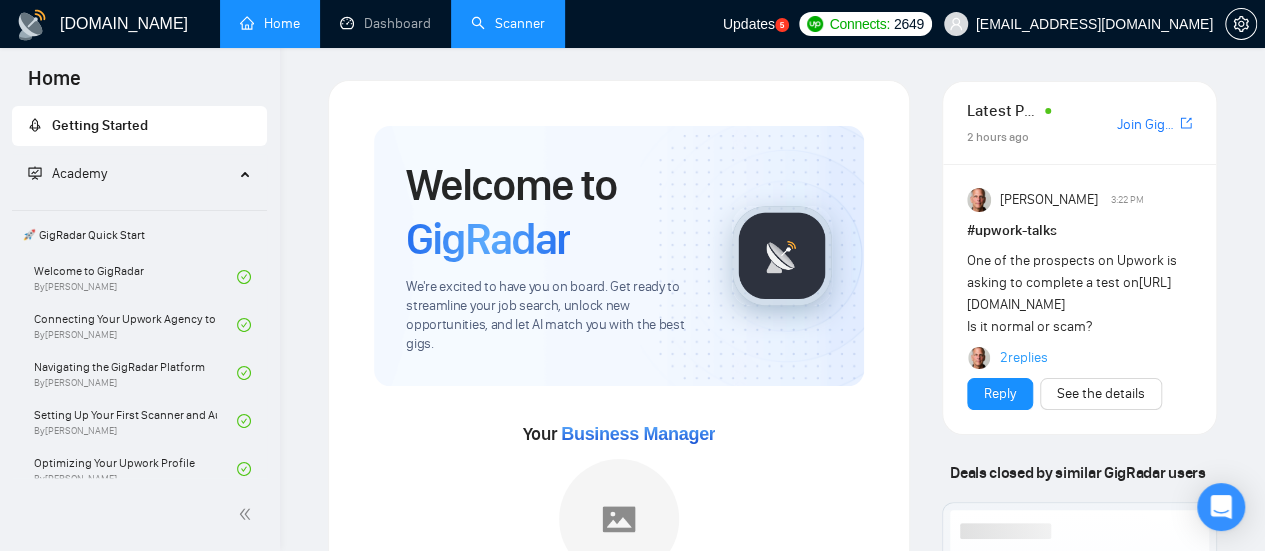 click on "Scanner" at bounding box center (508, 23) 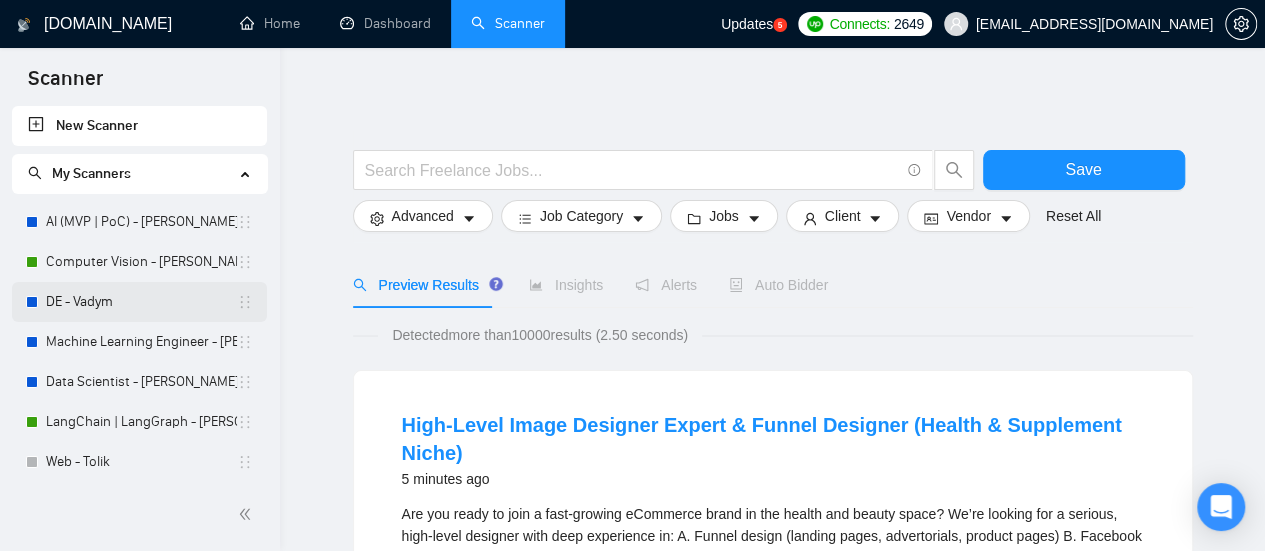 click on "DE - Vadym" at bounding box center (141, 302) 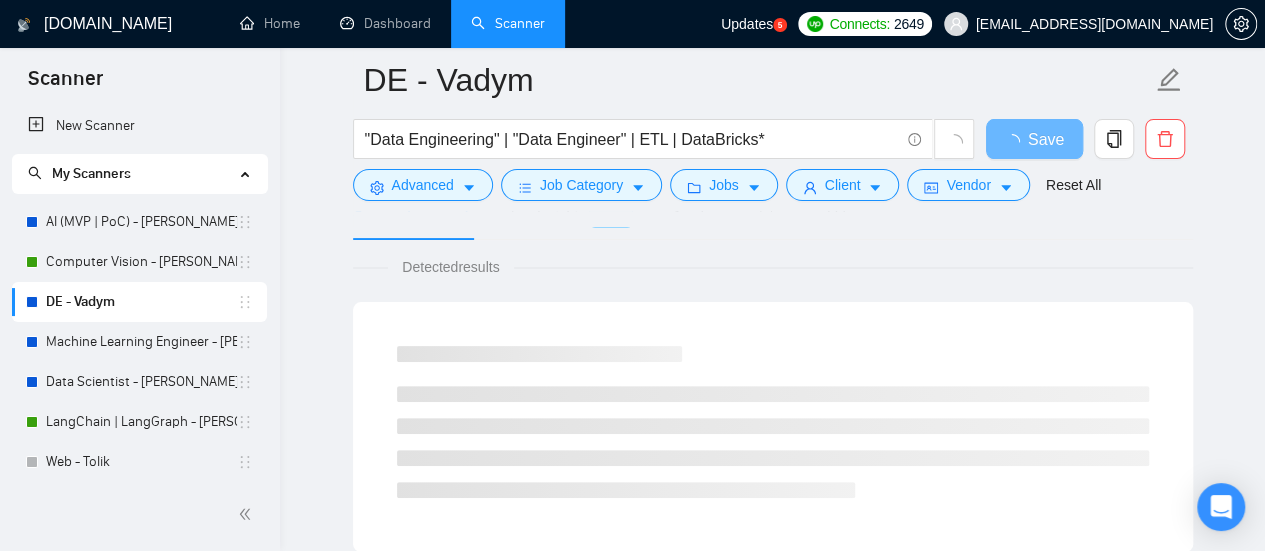scroll, scrollTop: 0, scrollLeft: 0, axis: both 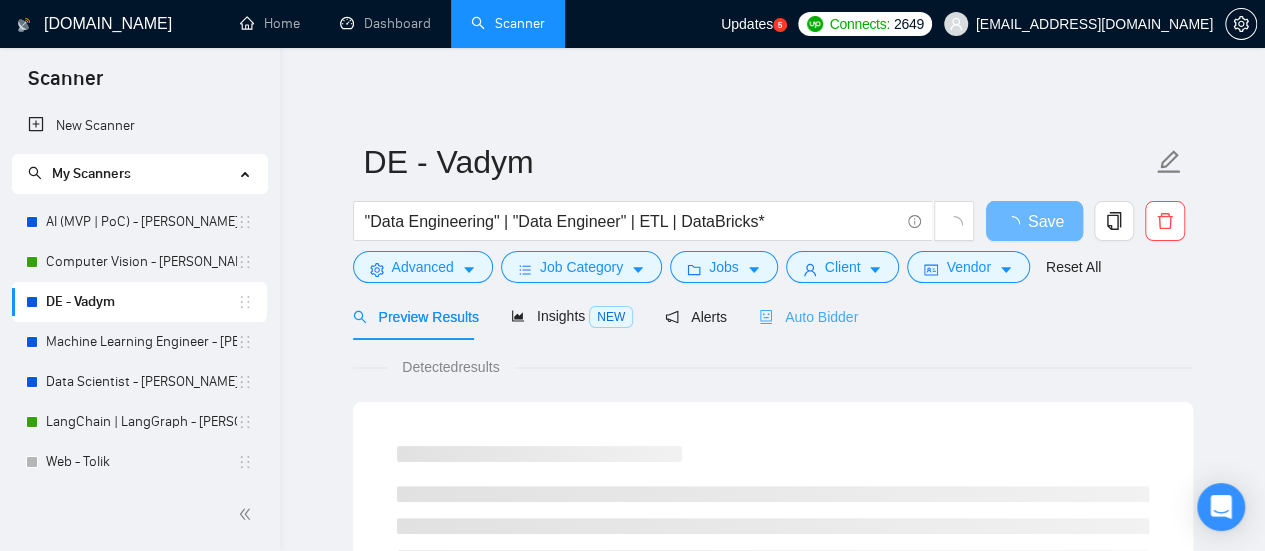 click on "Auto Bidder" at bounding box center [808, 316] 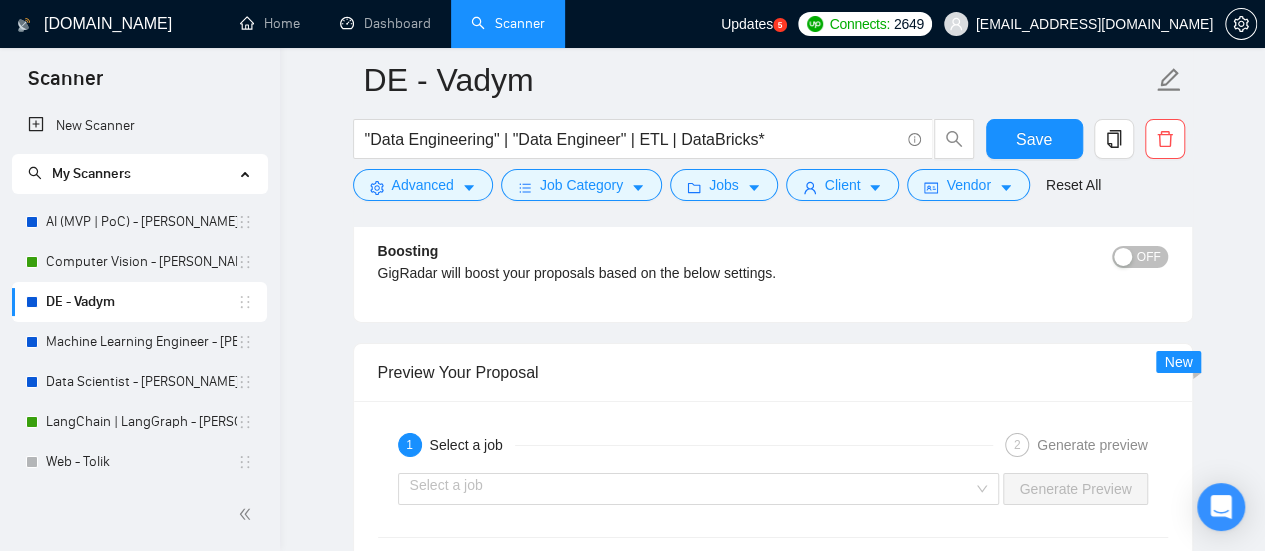 scroll, scrollTop: 3300, scrollLeft: 0, axis: vertical 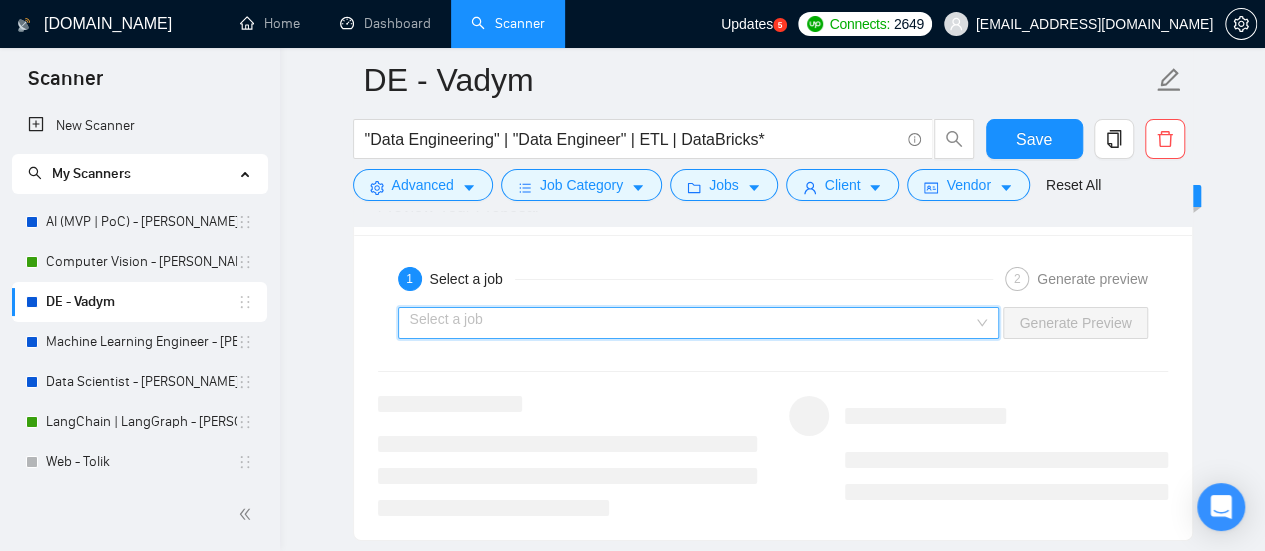 click at bounding box center [692, 323] 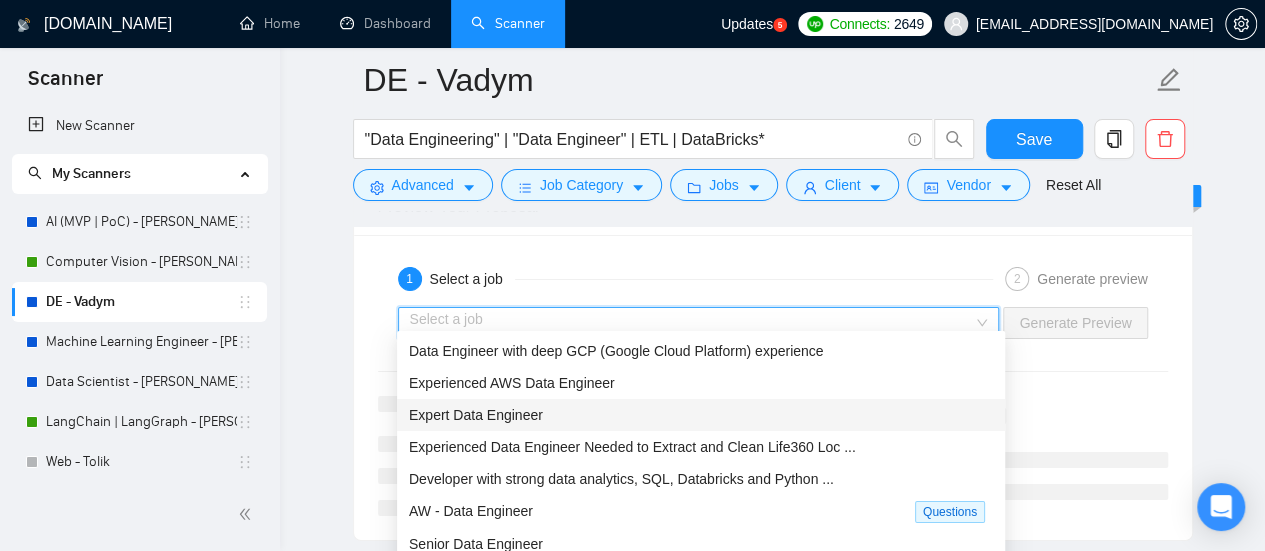 scroll, scrollTop: 0, scrollLeft: 0, axis: both 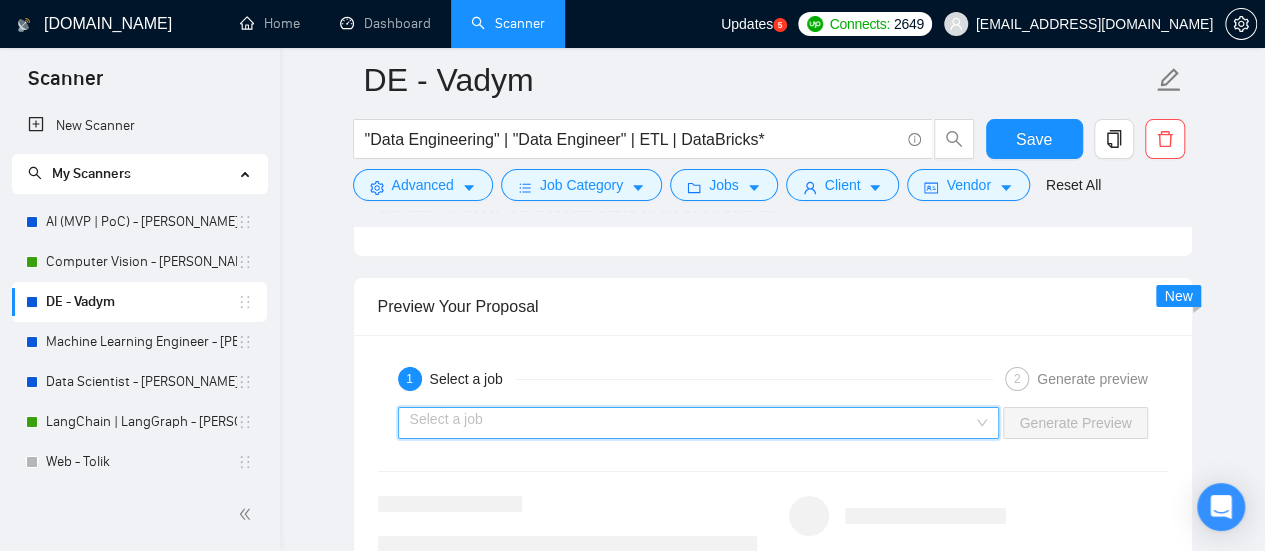 click at bounding box center [692, 423] 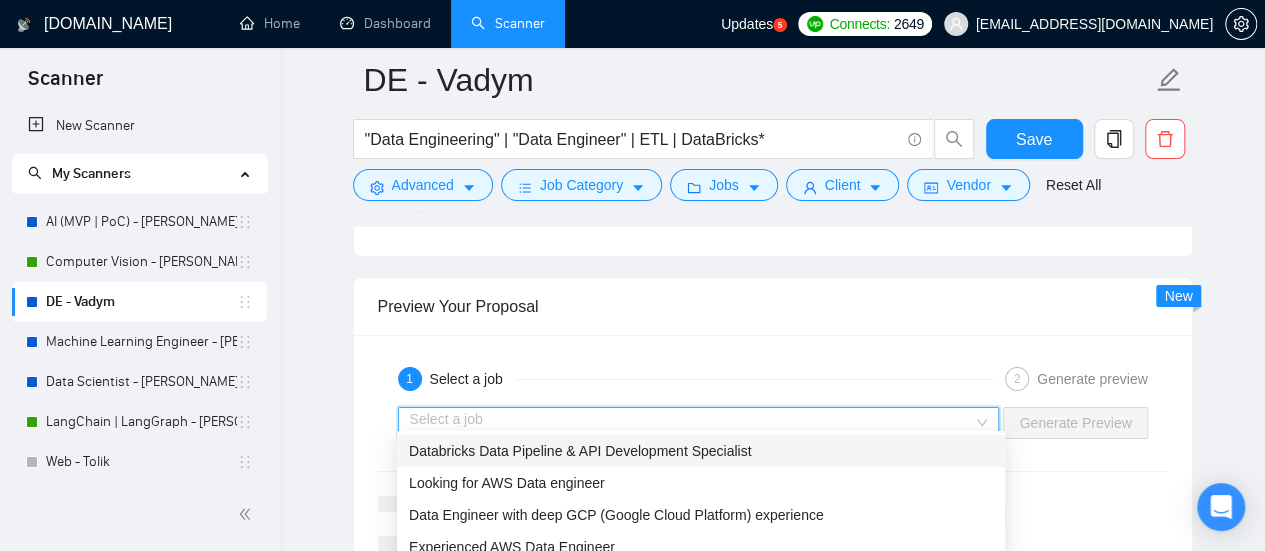 scroll, scrollTop: 3400, scrollLeft: 0, axis: vertical 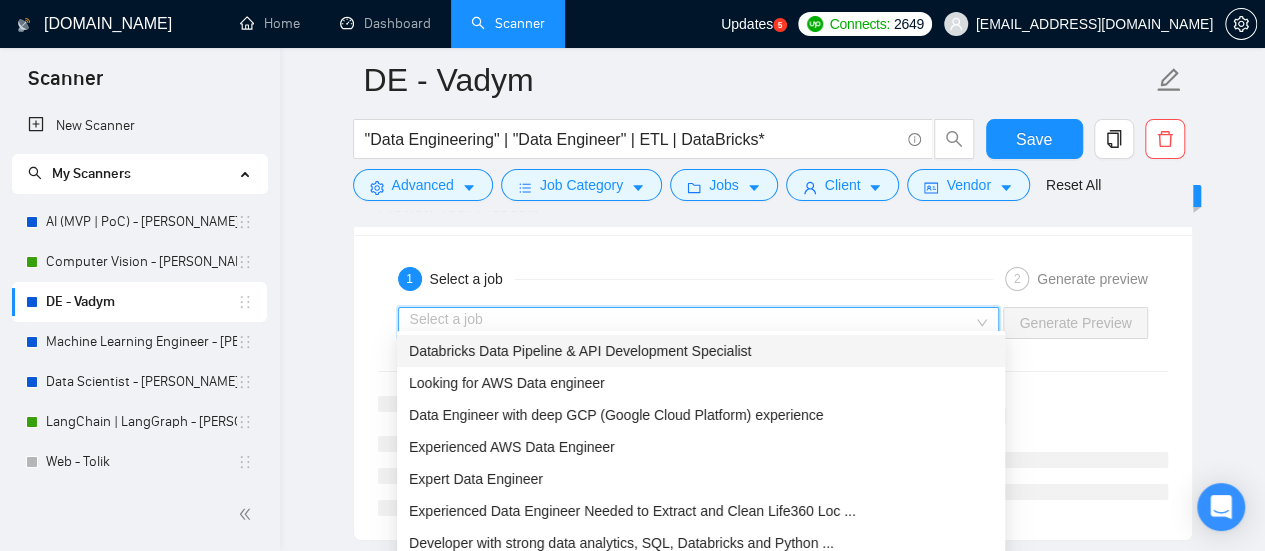 click at bounding box center [692, 323] 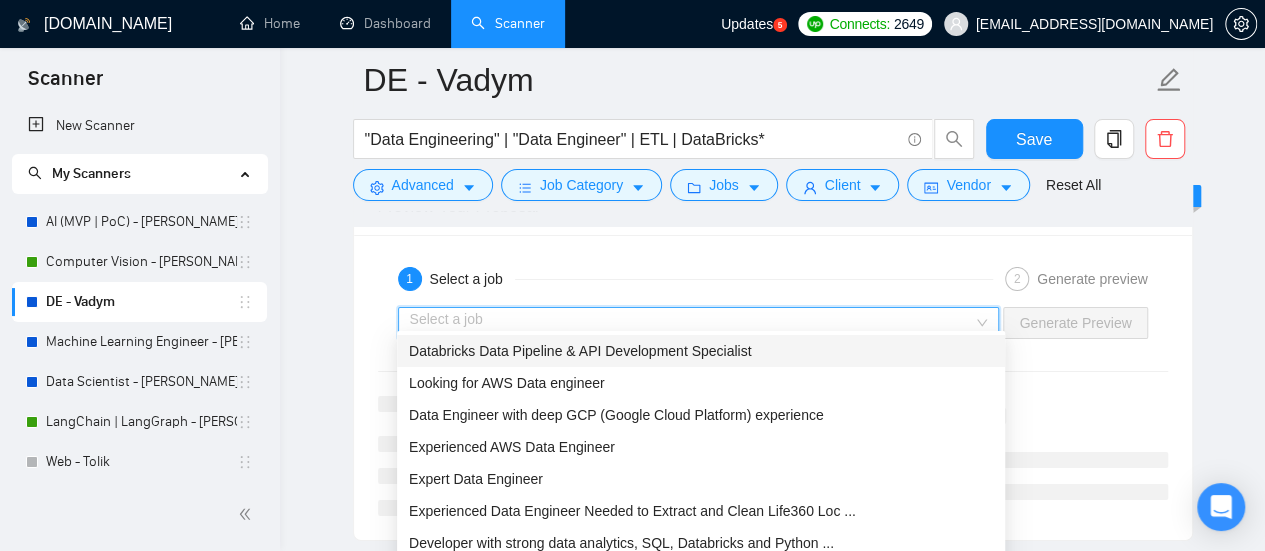 click on "1 Select a job" at bounding box center (695, 279) 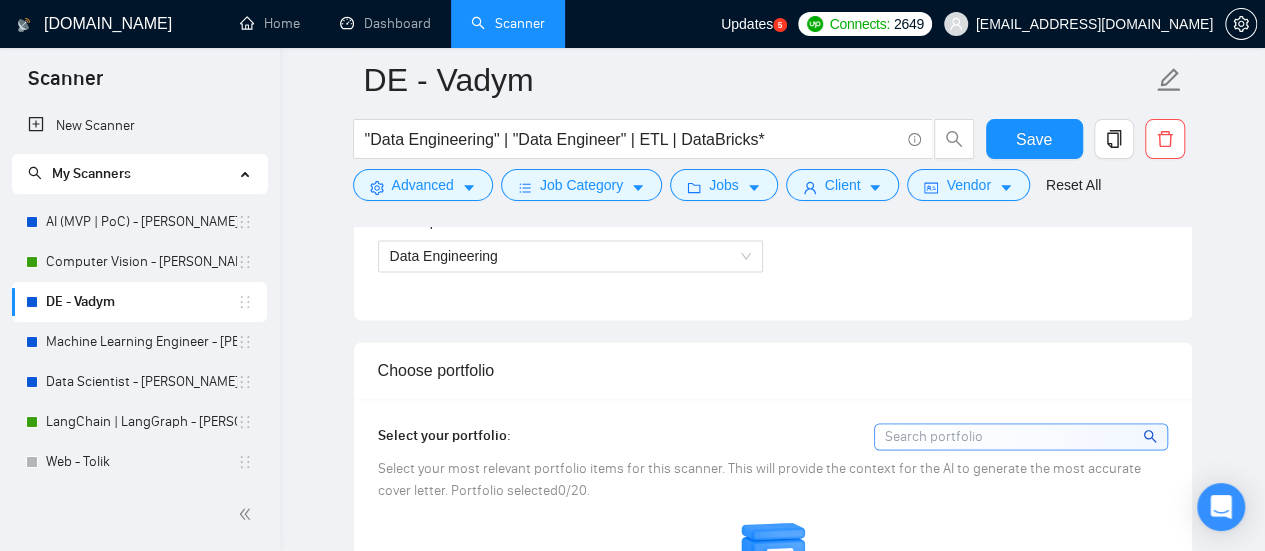 scroll, scrollTop: 1100, scrollLeft: 0, axis: vertical 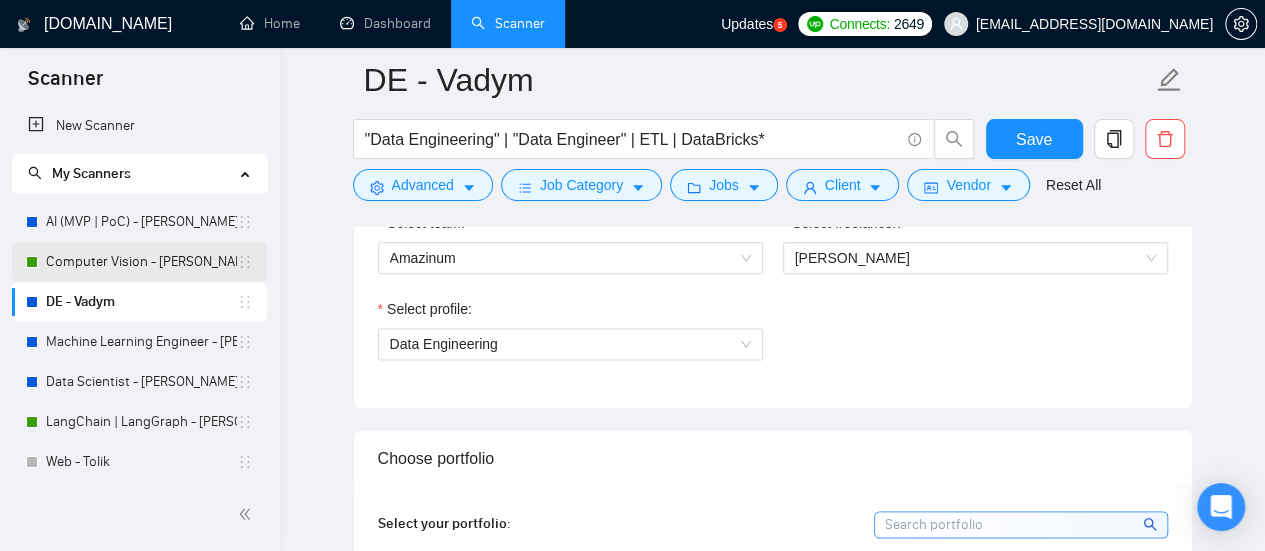drag, startPoint x: 150, startPoint y: 261, endPoint x: 166, endPoint y: 280, distance: 24.839485 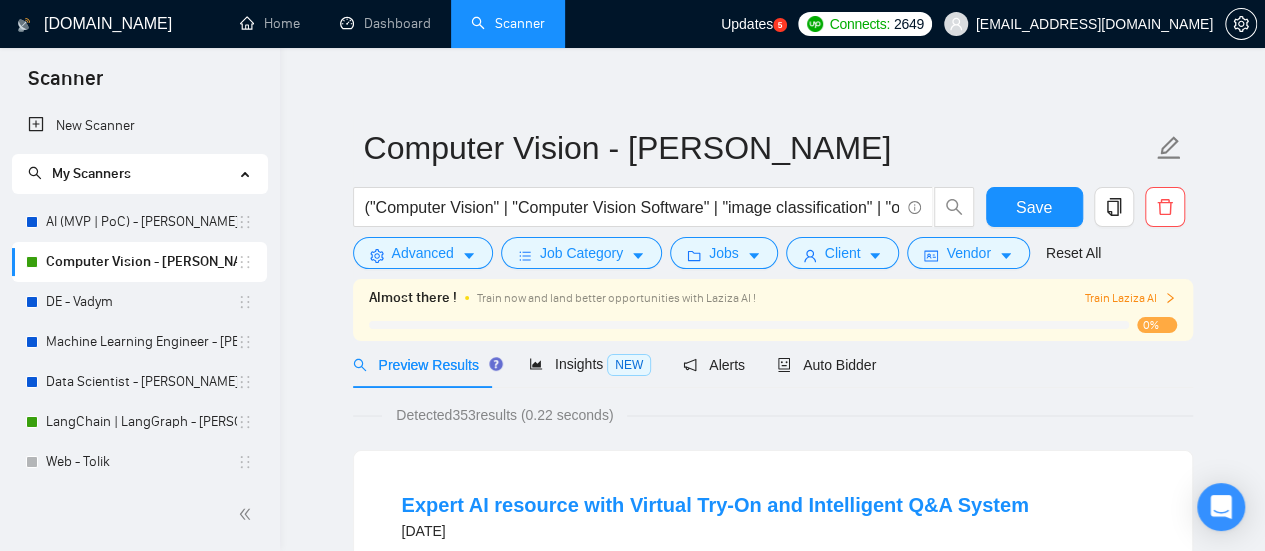 scroll, scrollTop: 0, scrollLeft: 0, axis: both 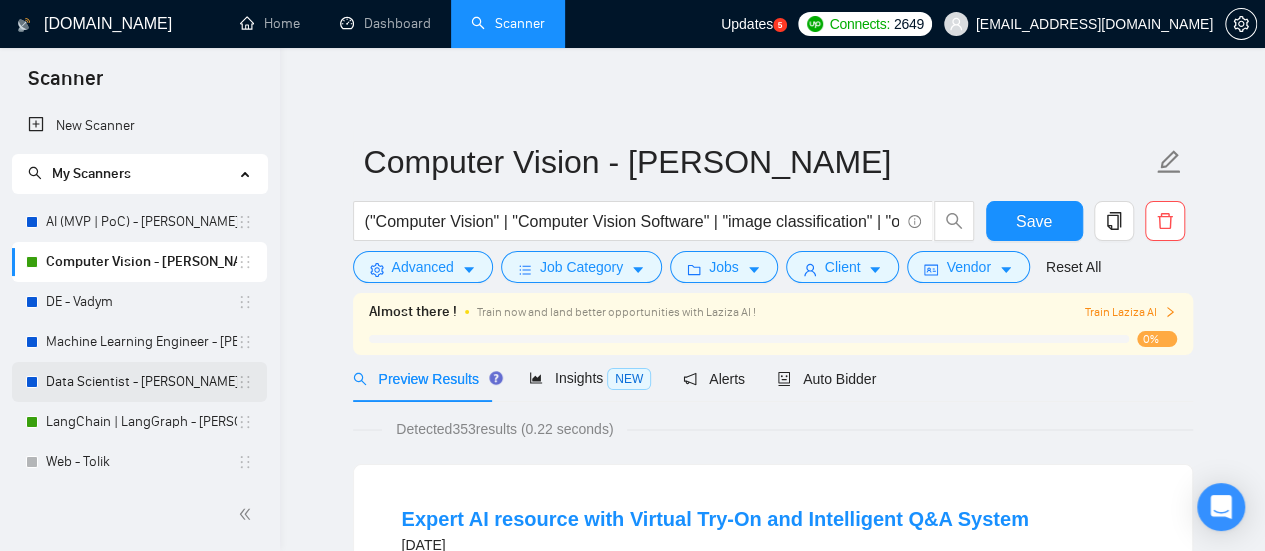 click on "Data Scientist - [PERSON_NAME]" at bounding box center (141, 382) 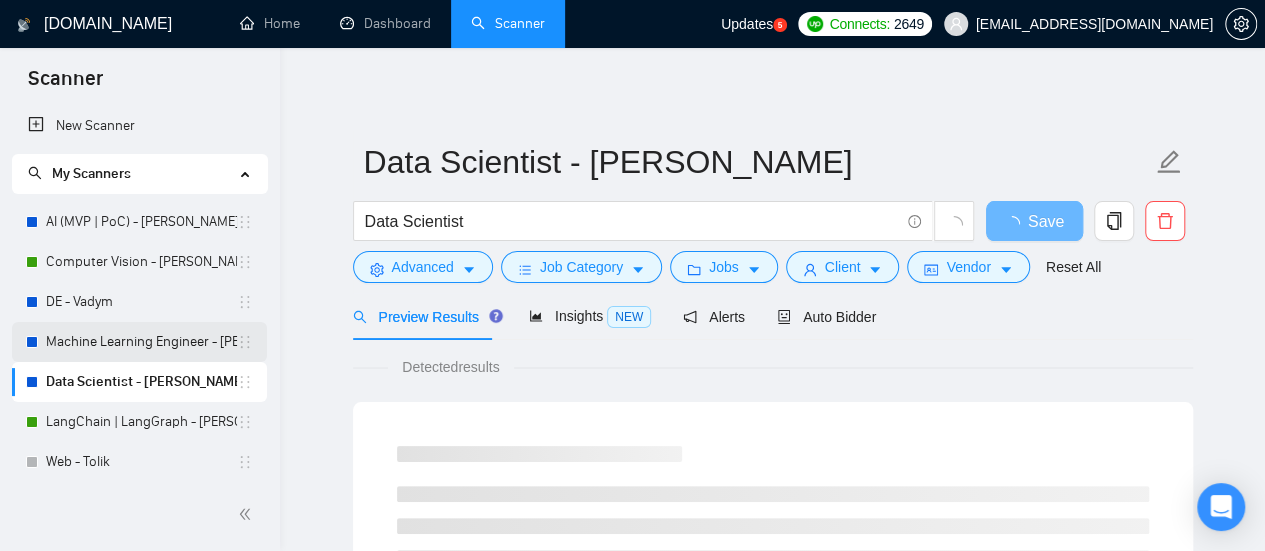 click on "Machine Learning Engineer - [PERSON_NAME]" at bounding box center [141, 342] 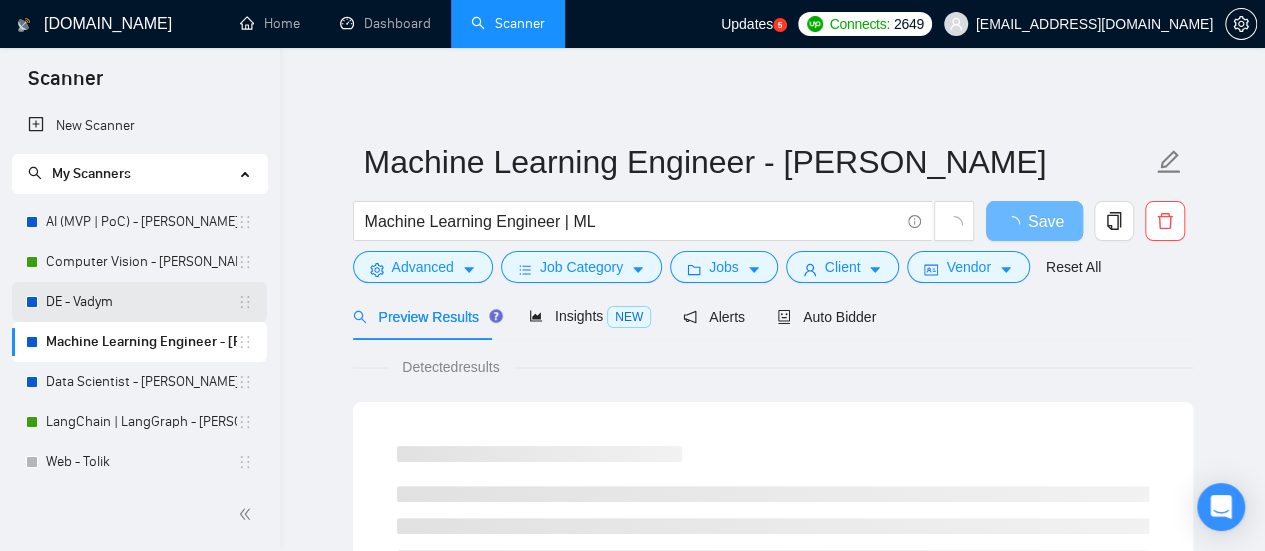 click on "DE - Vadym" at bounding box center [141, 302] 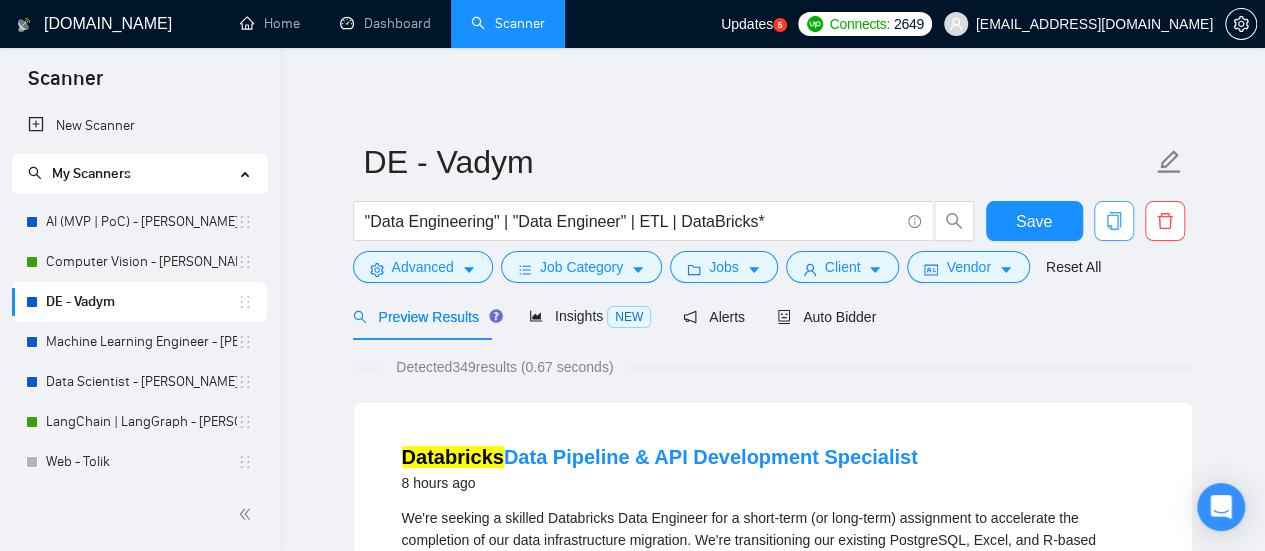 click 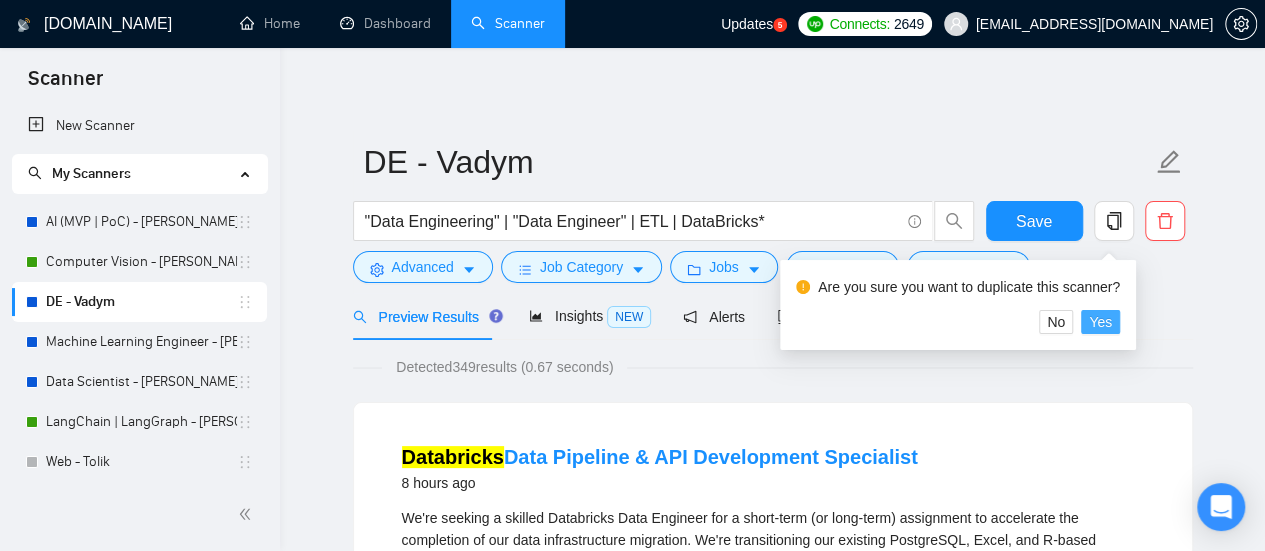 click on "Yes" at bounding box center (1100, 322) 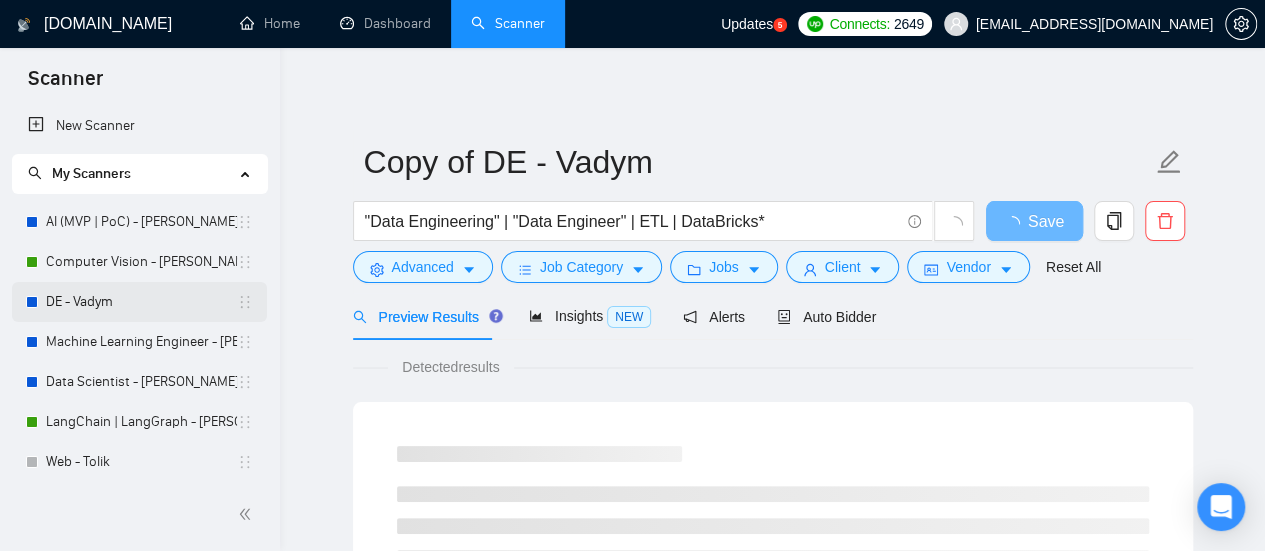 scroll, scrollTop: 84, scrollLeft: 0, axis: vertical 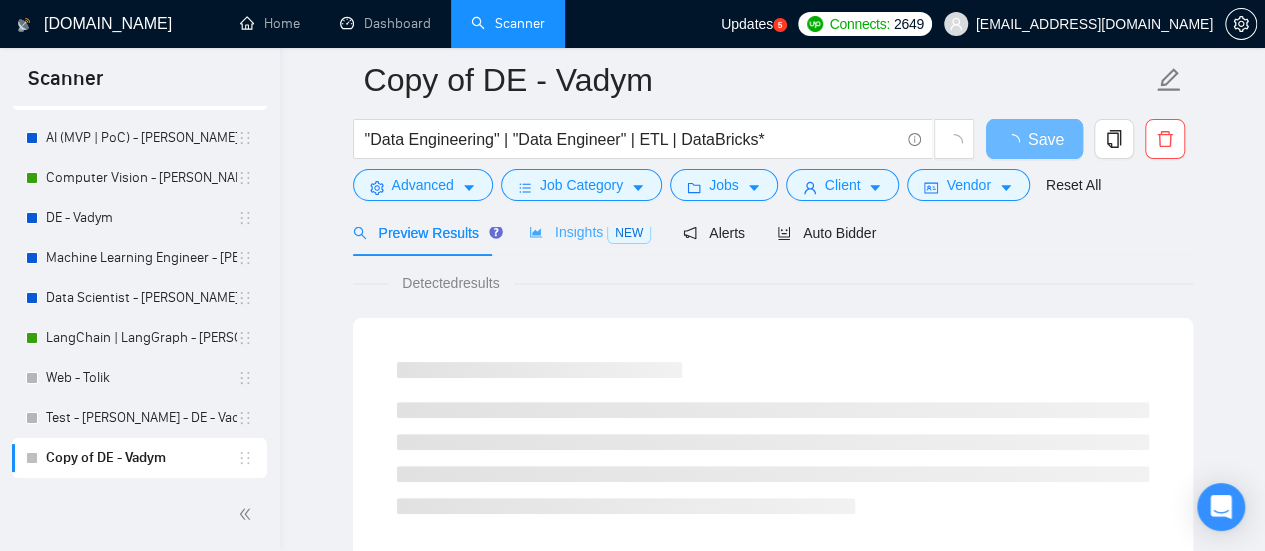 click at bounding box center (773, 219) 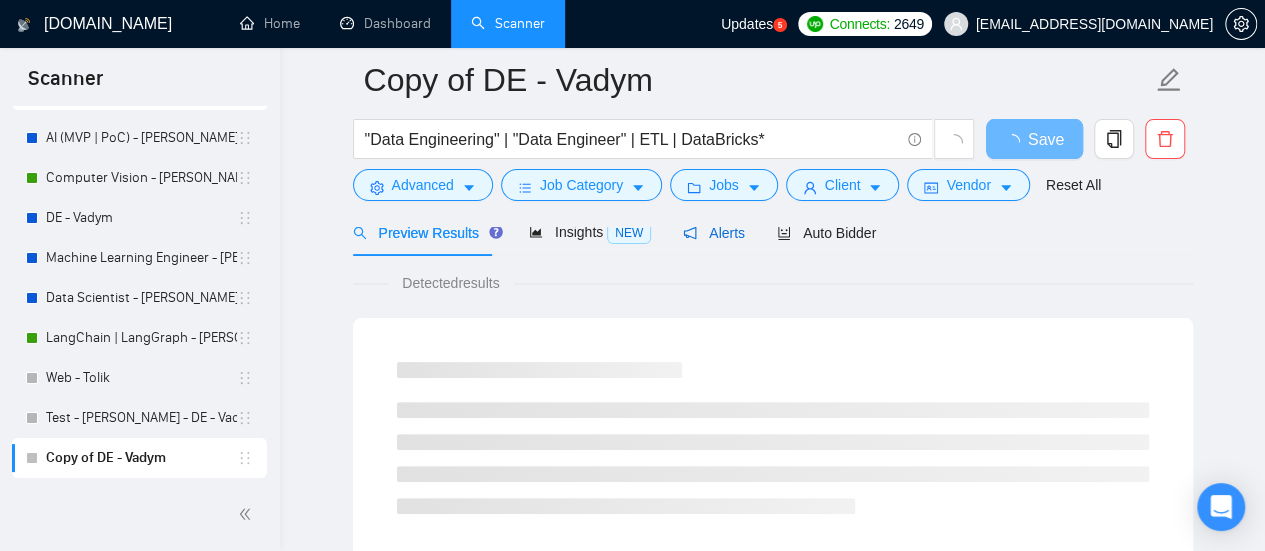 click on "Alerts" at bounding box center (714, 233) 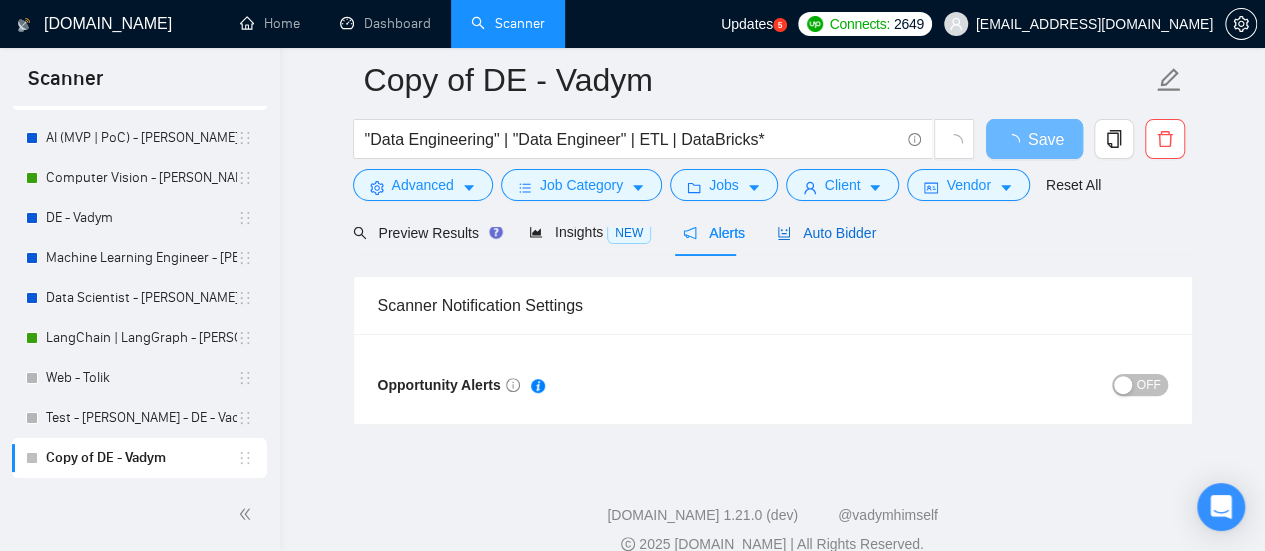 click on "Auto Bidder" at bounding box center [826, 233] 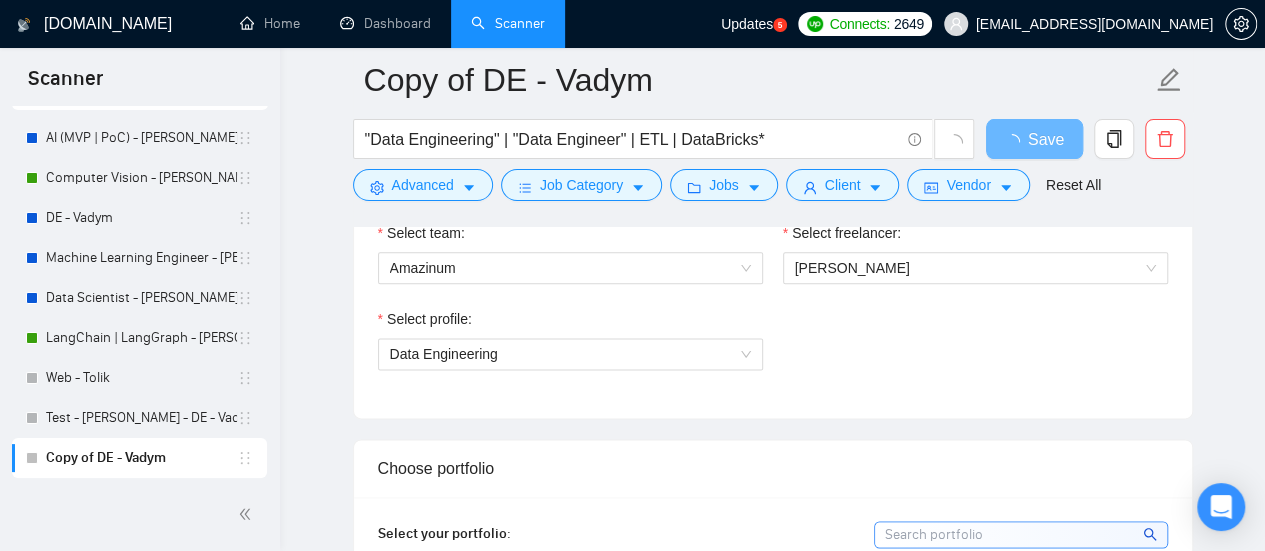 scroll, scrollTop: 900, scrollLeft: 0, axis: vertical 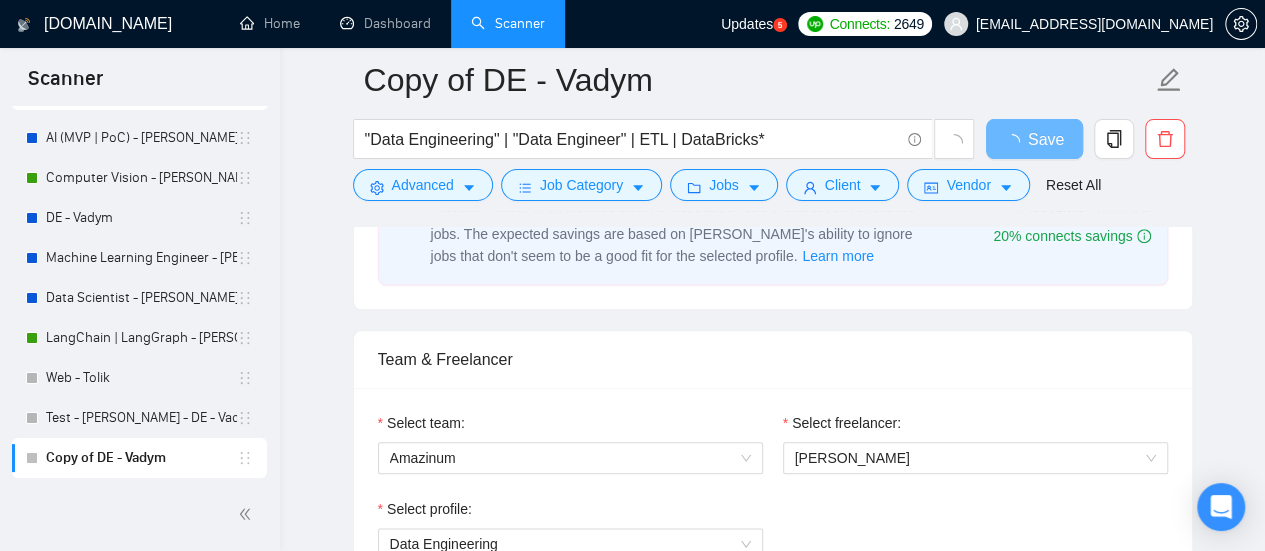 click on "Team & Freelancer" at bounding box center (773, 359) 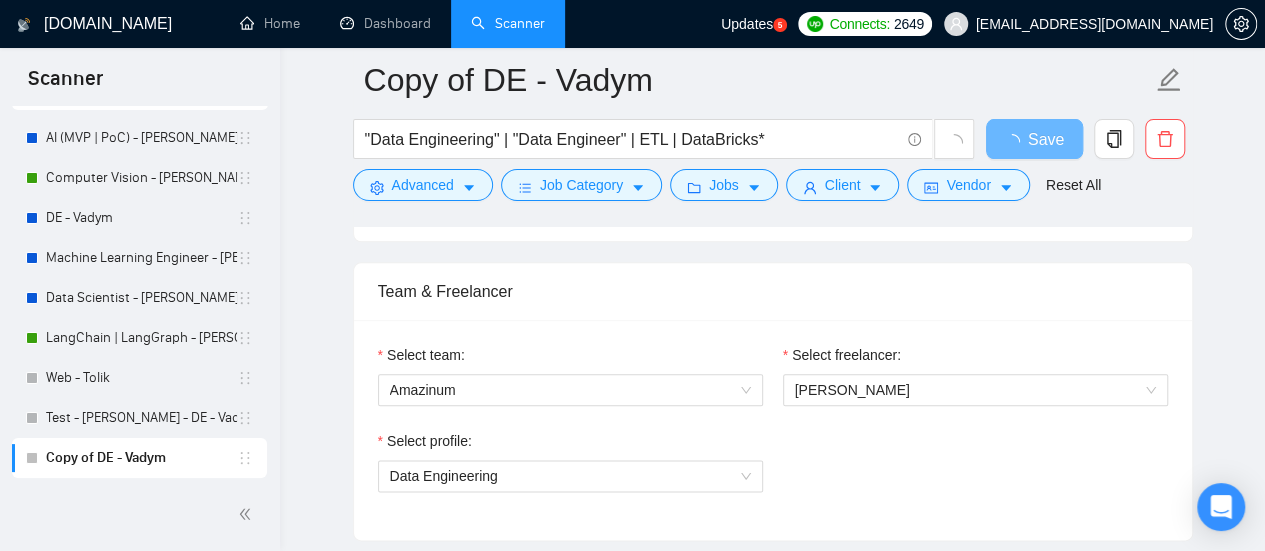 scroll, scrollTop: 1000, scrollLeft: 0, axis: vertical 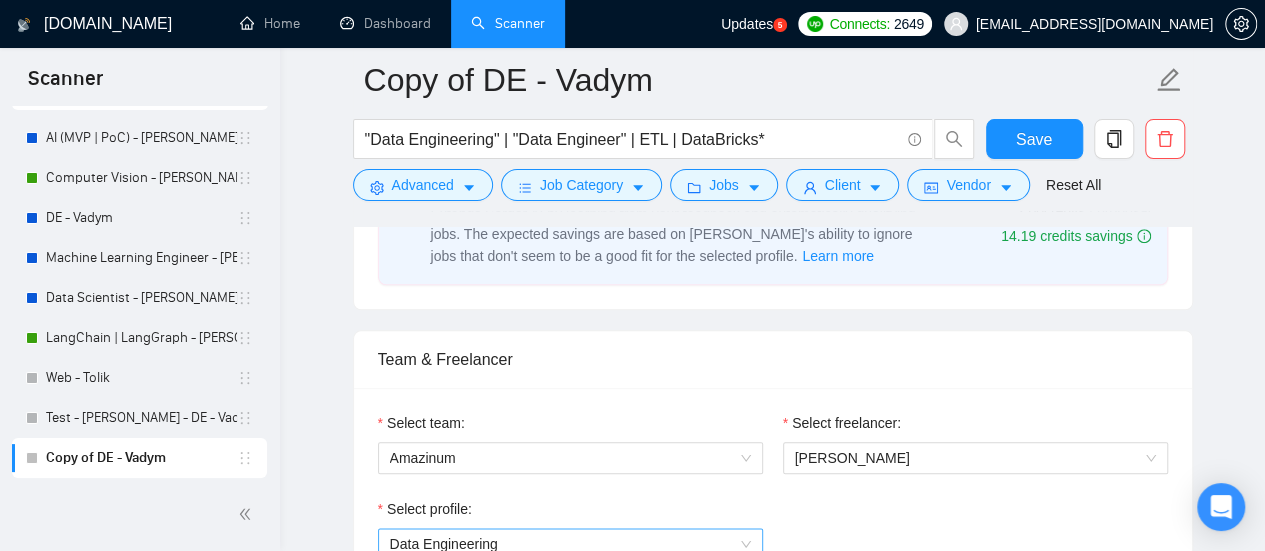 click on "Data Engineering" at bounding box center [570, 544] 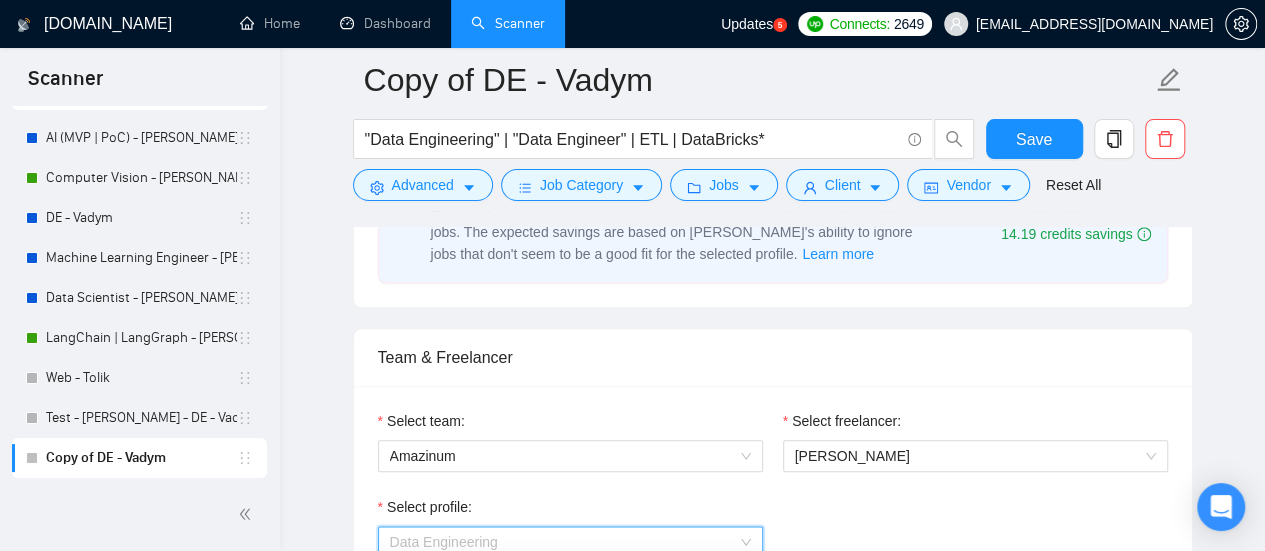 scroll, scrollTop: 1202, scrollLeft: 0, axis: vertical 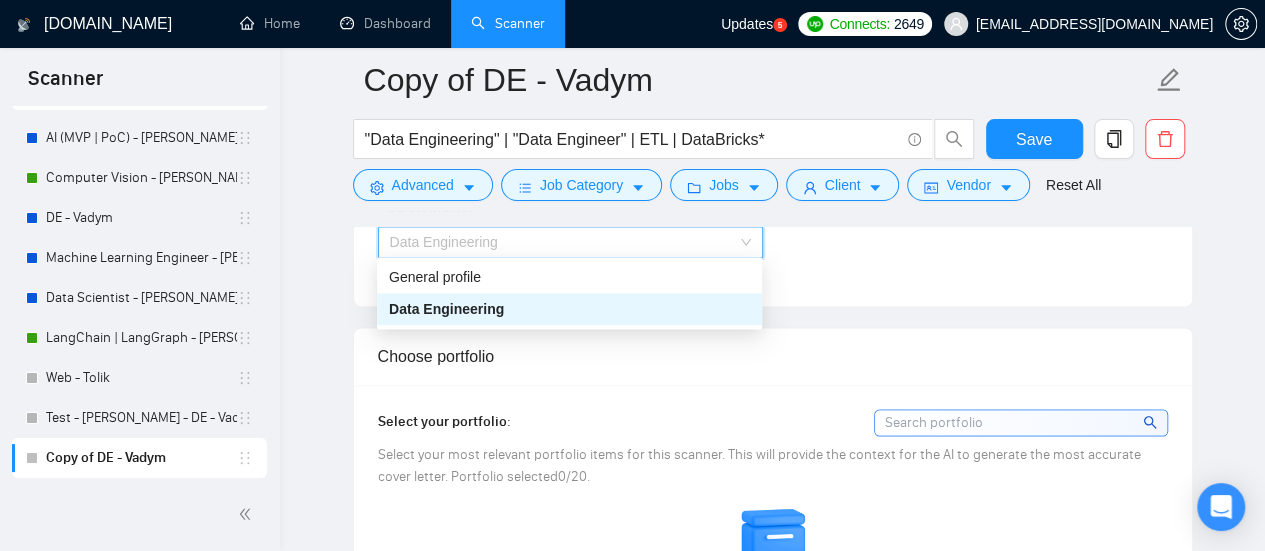 click on "Choose portfolio" at bounding box center [773, 356] 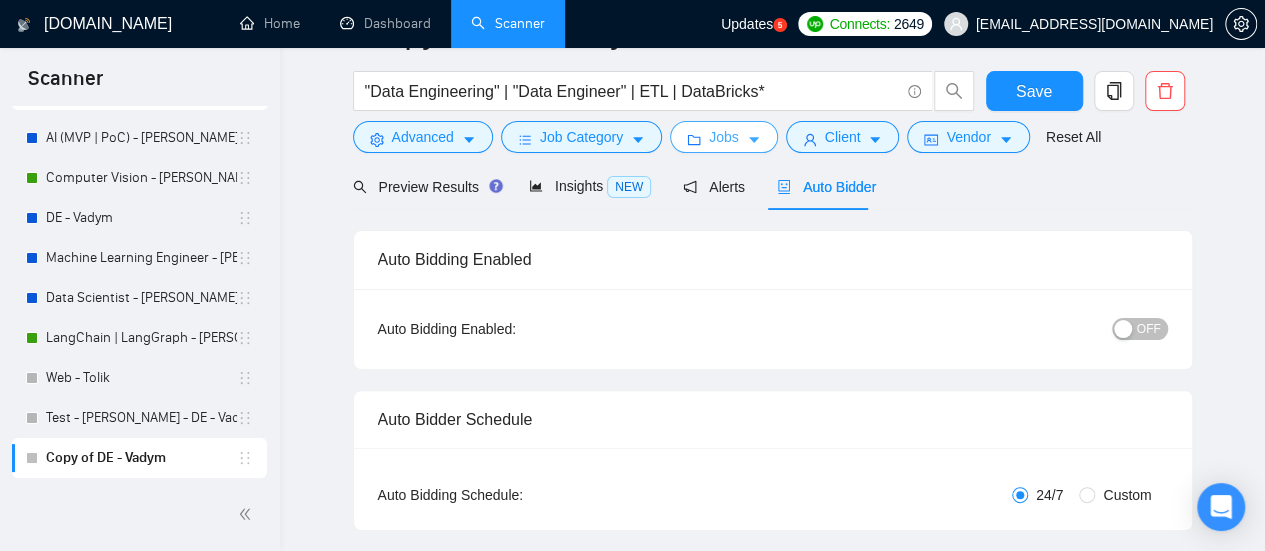 scroll, scrollTop: 0, scrollLeft: 0, axis: both 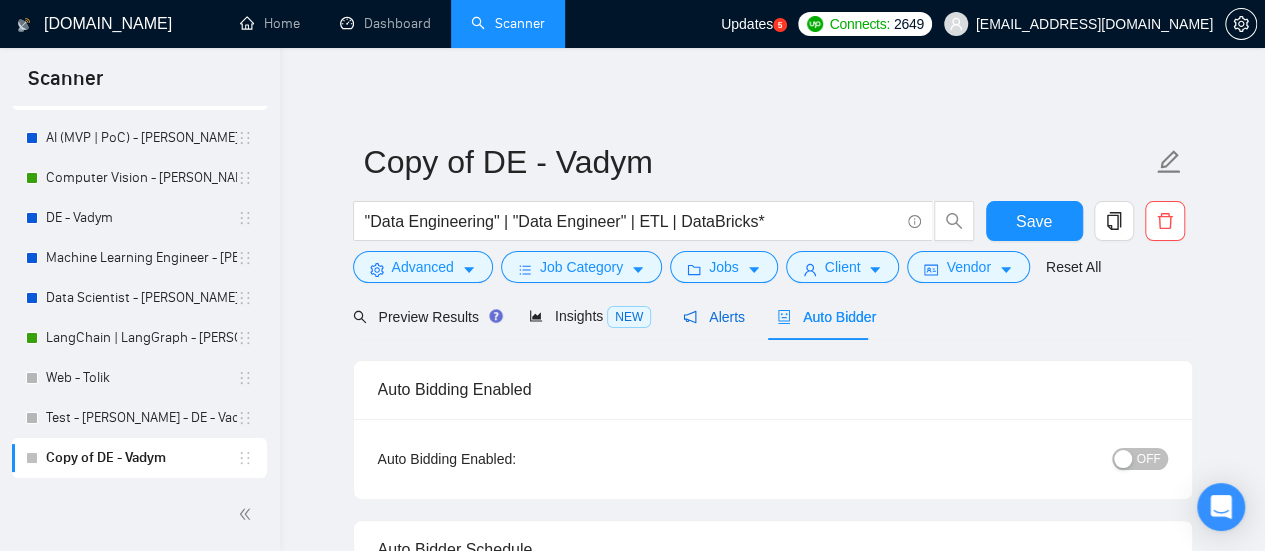 click on "Alerts" at bounding box center (714, 317) 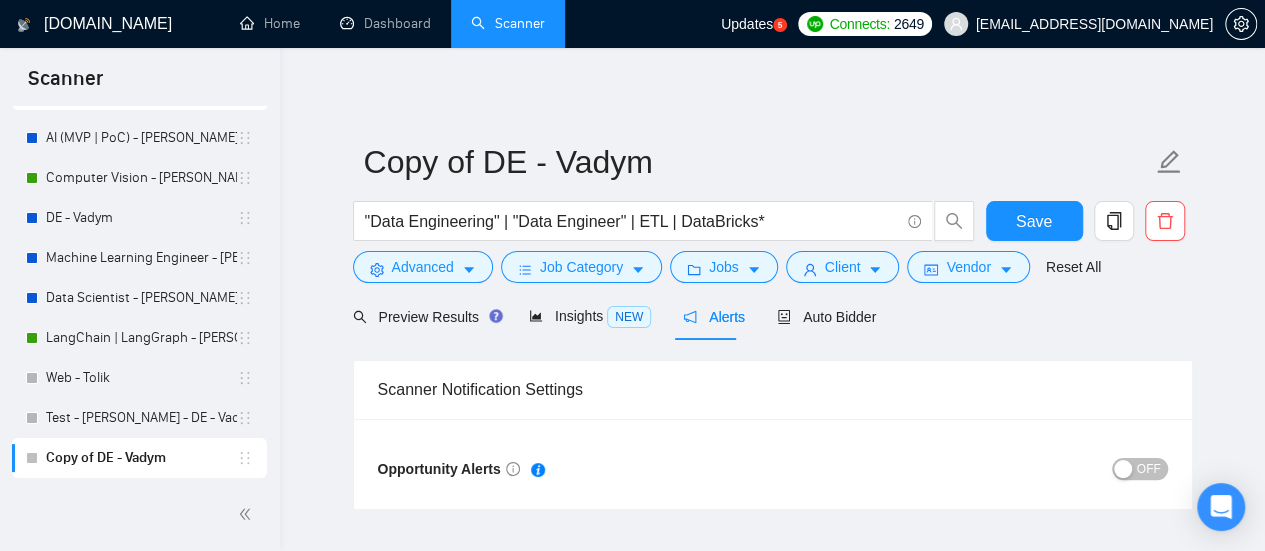 drag, startPoint x: 1132, startPoint y: 469, endPoint x: 460, endPoint y: 531, distance: 674.85406 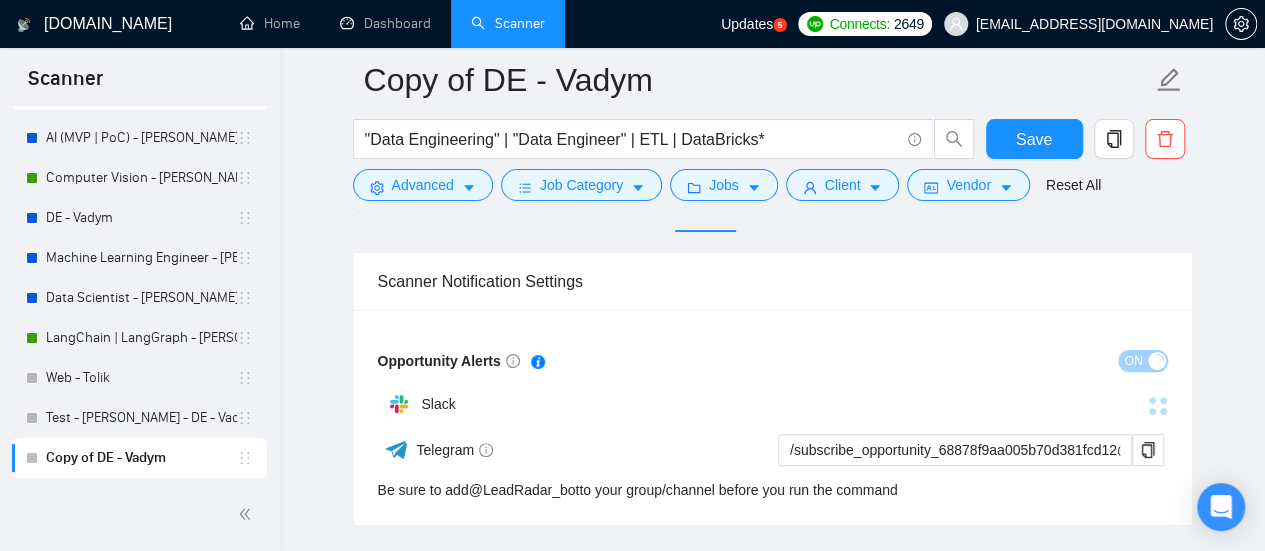 scroll, scrollTop: 200, scrollLeft: 0, axis: vertical 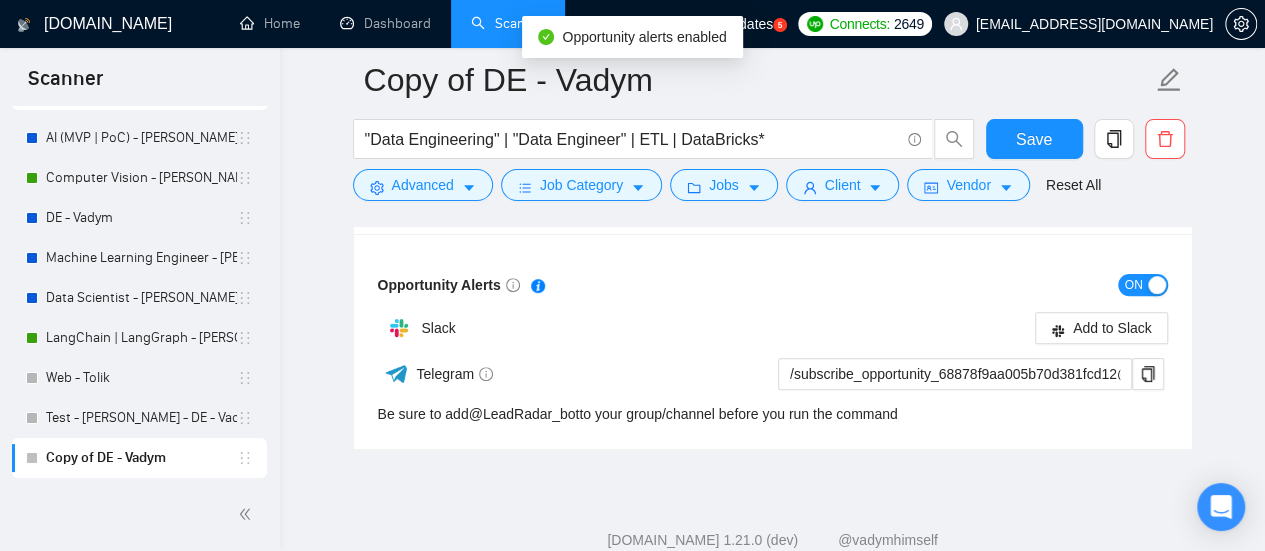 click on "Slack Add to Slack" at bounding box center [773, 328] 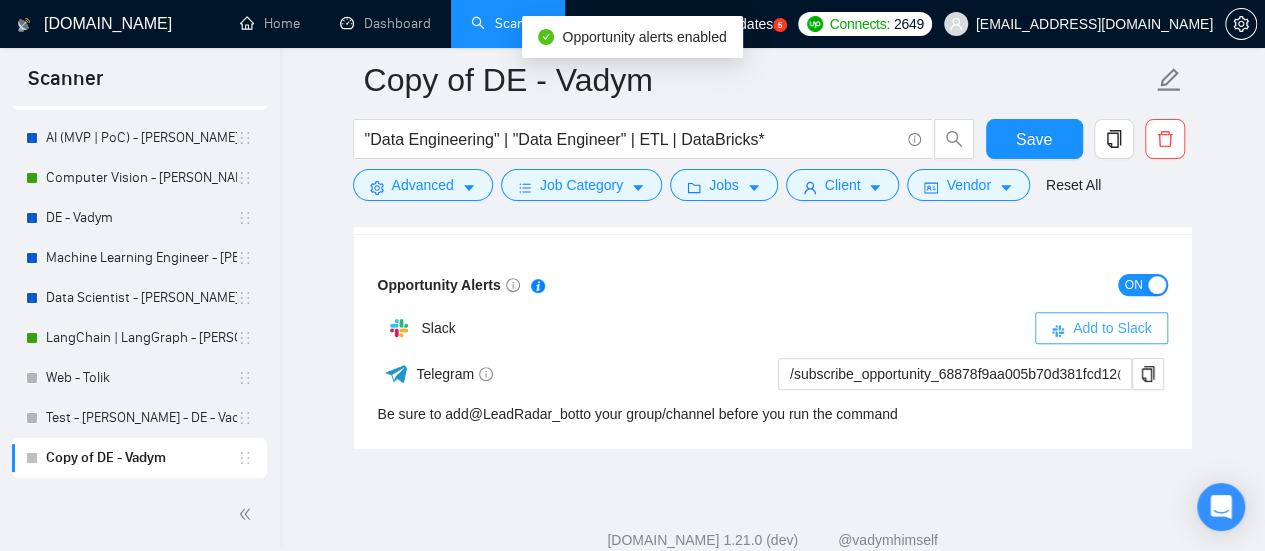 click on "Add to Slack" at bounding box center (1112, 328) 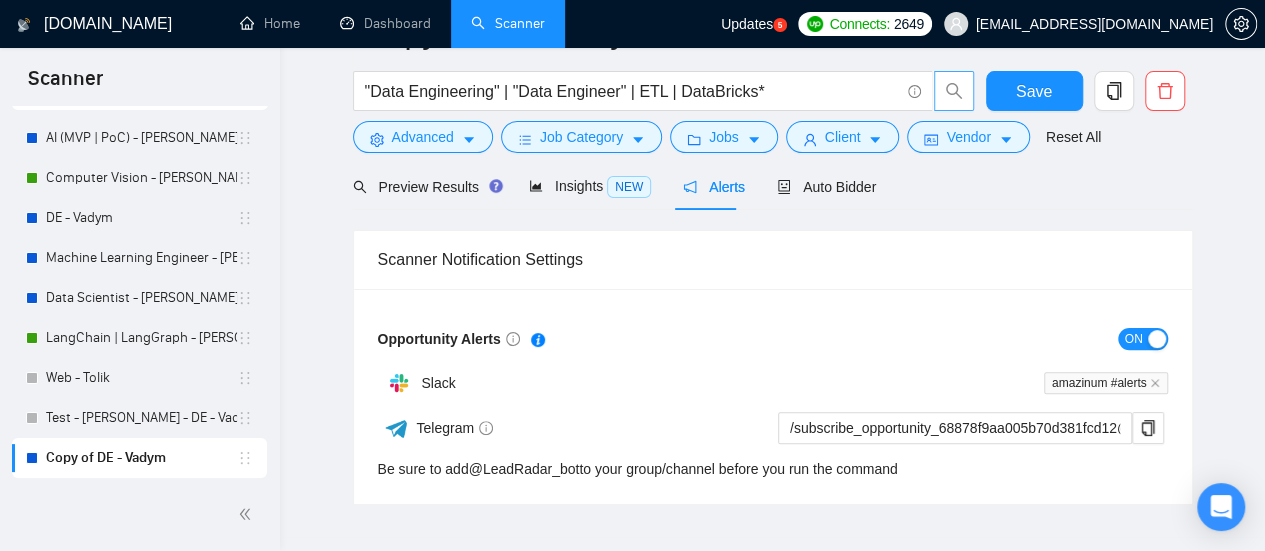 scroll, scrollTop: 0, scrollLeft: 0, axis: both 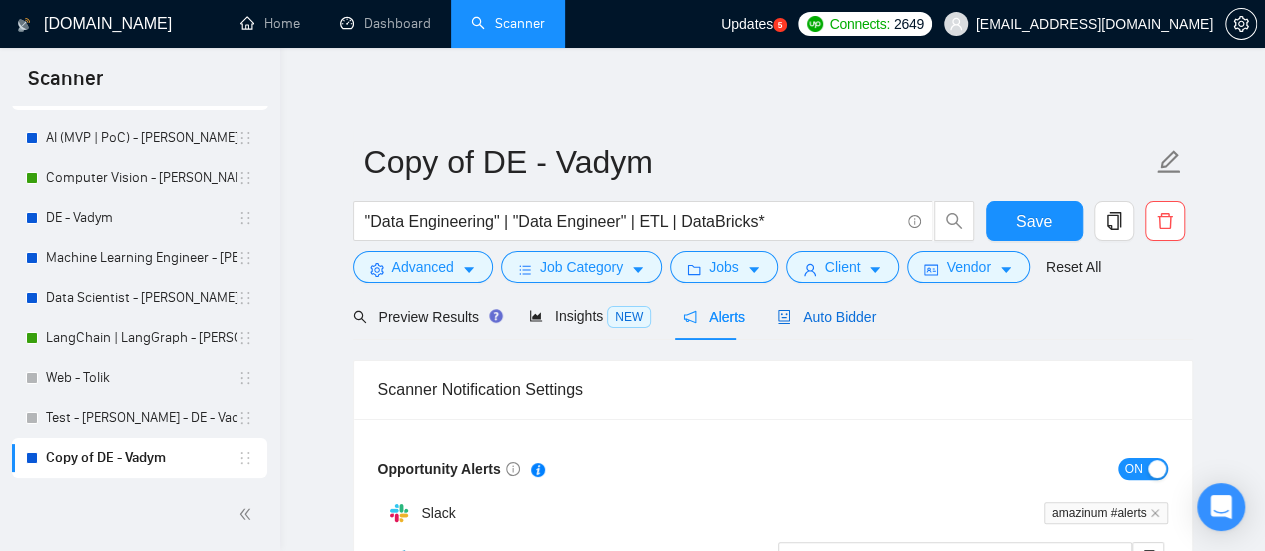 click on "Auto Bidder" at bounding box center (826, 317) 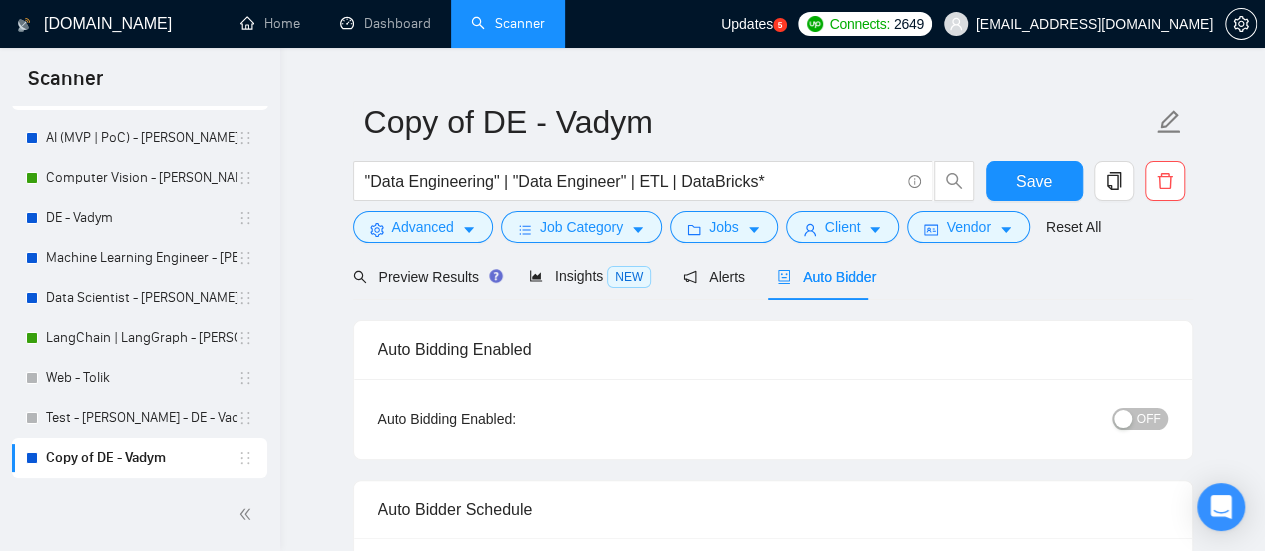 scroll, scrollTop: 0, scrollLeft: 0, axis: both 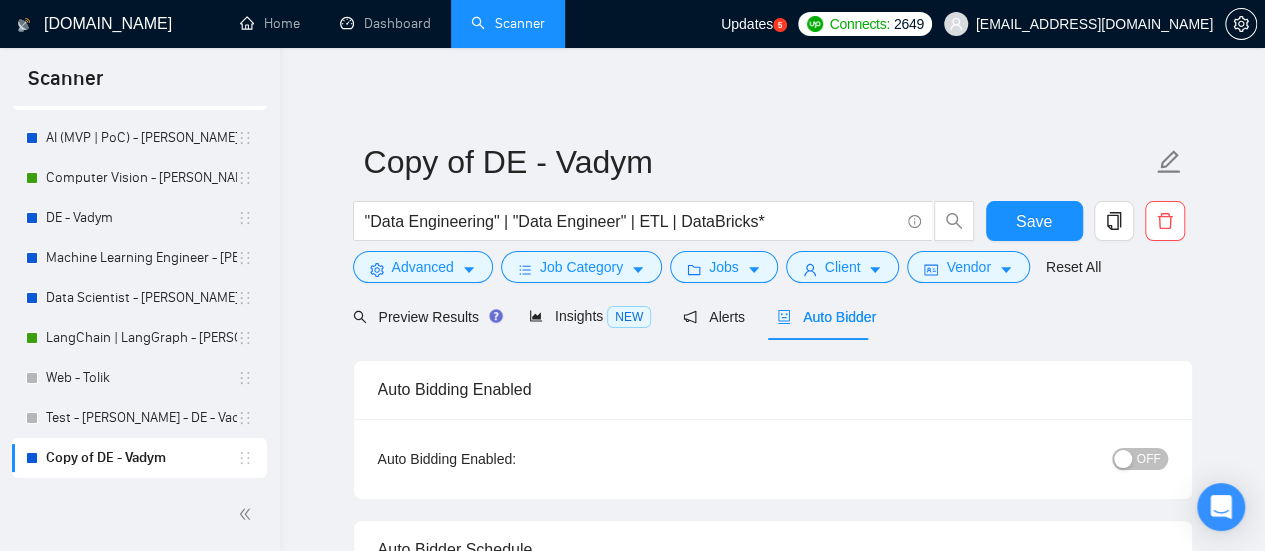 click on "OFF" at bounding box center (1140, 459) 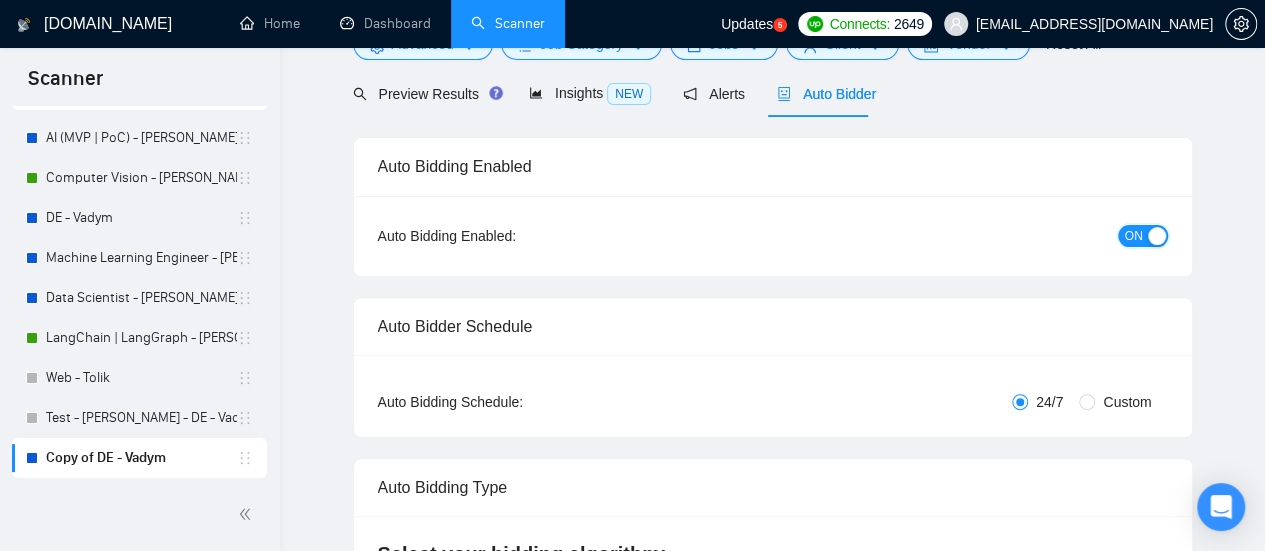 scroll, scrollTop: 0, scrollLeft: 0, axis: both 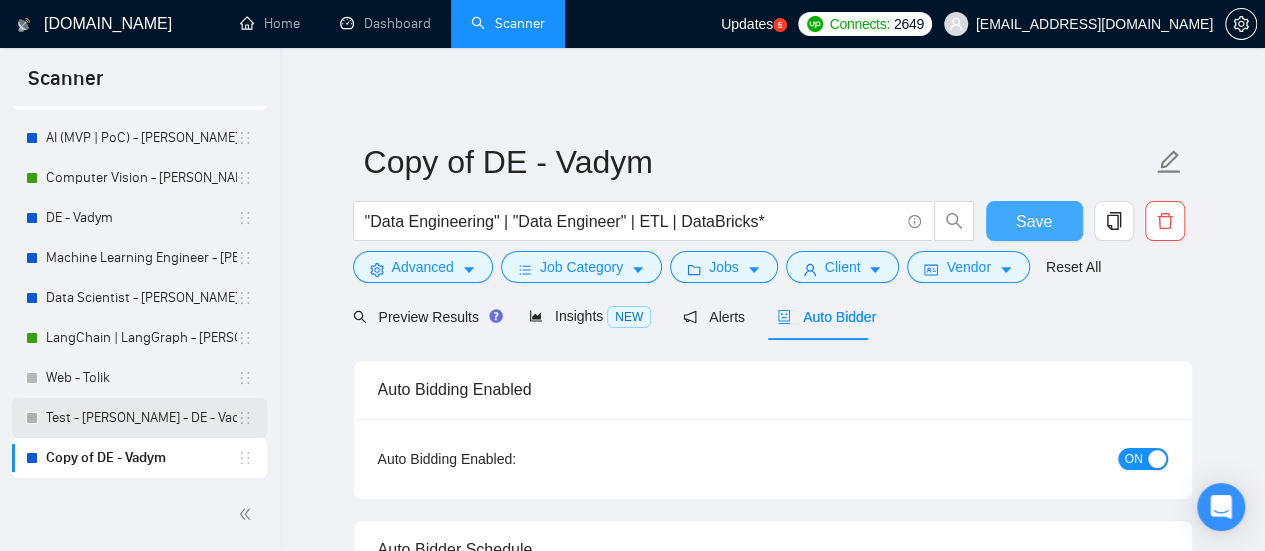 drag, startPoint x: 1034, startPoint y: 219, endPoint x: 45, endPoint y: 413, distance: 1007.8477 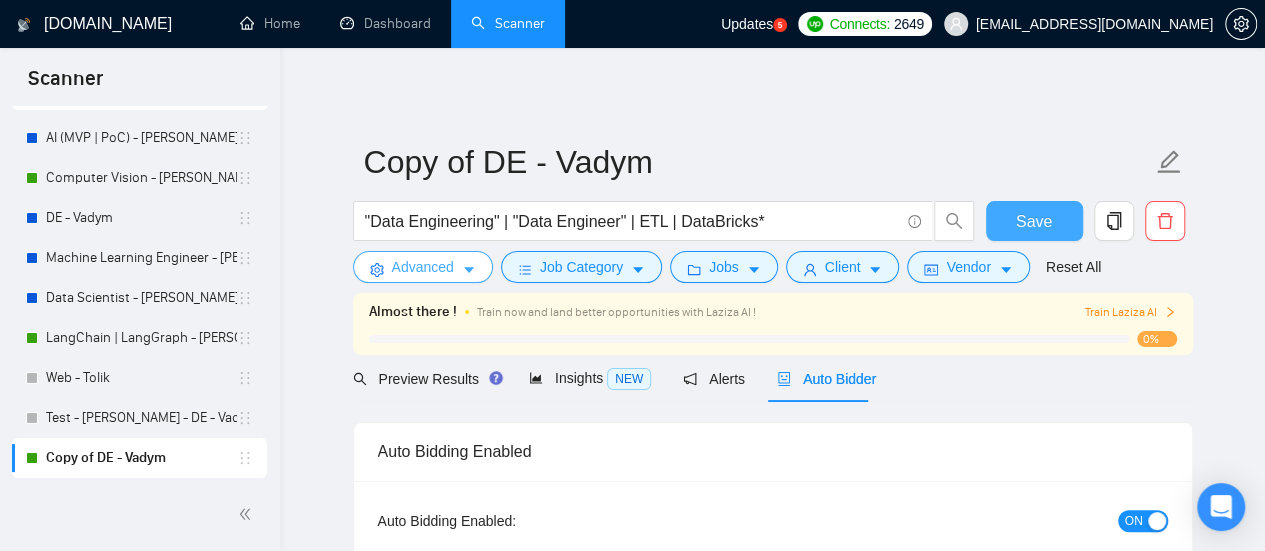 type 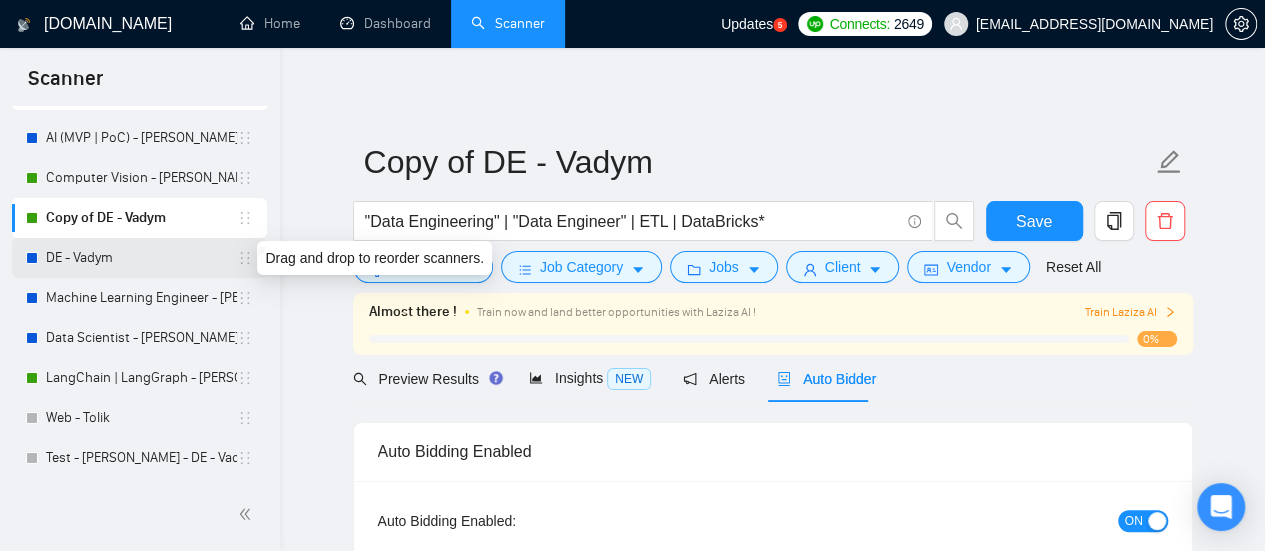 click 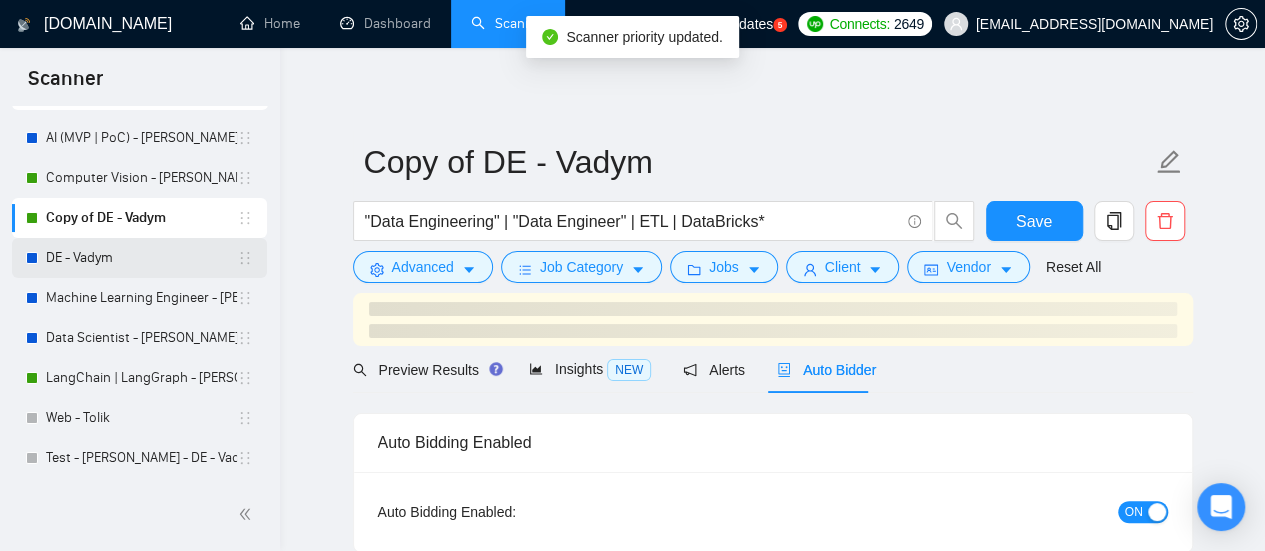 click on "DE - Vadym" at bounding box center (141, 258) 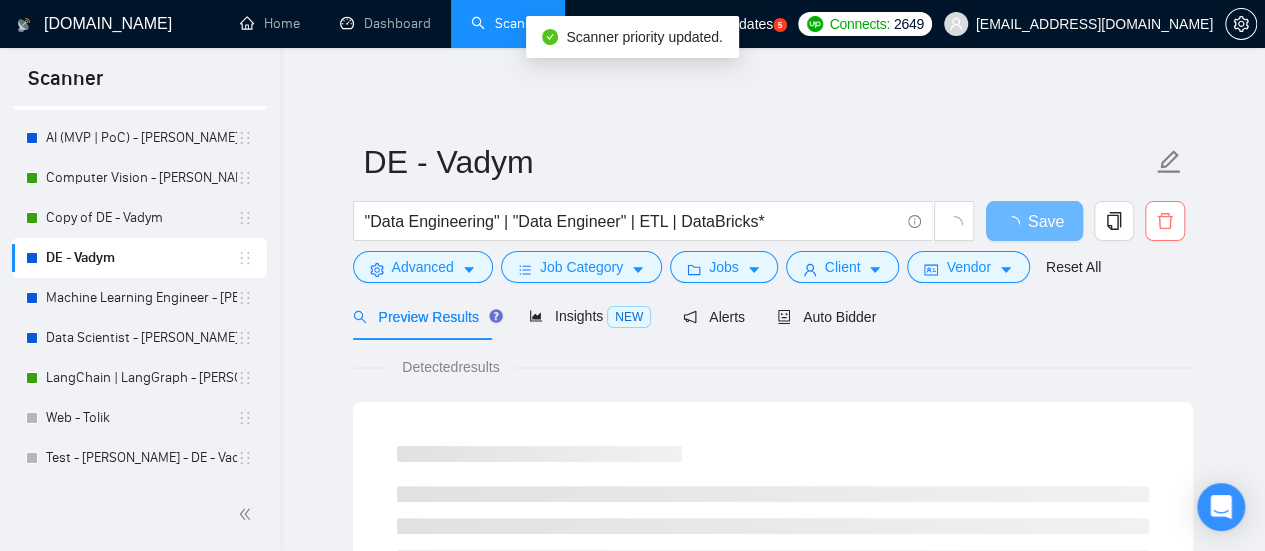 drag, startPoint x: 1172, startPoint y: 227, endPoint x: 1148, endPoint y: 230, distance: 24.186773 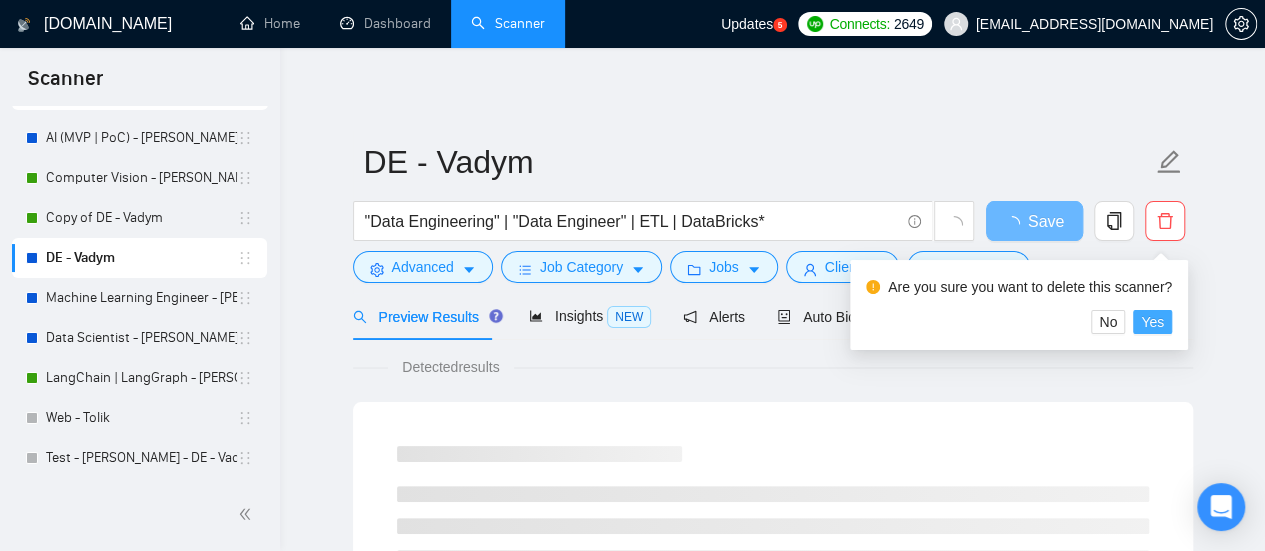 click on "Yes" at bounding box center (1152, 322) 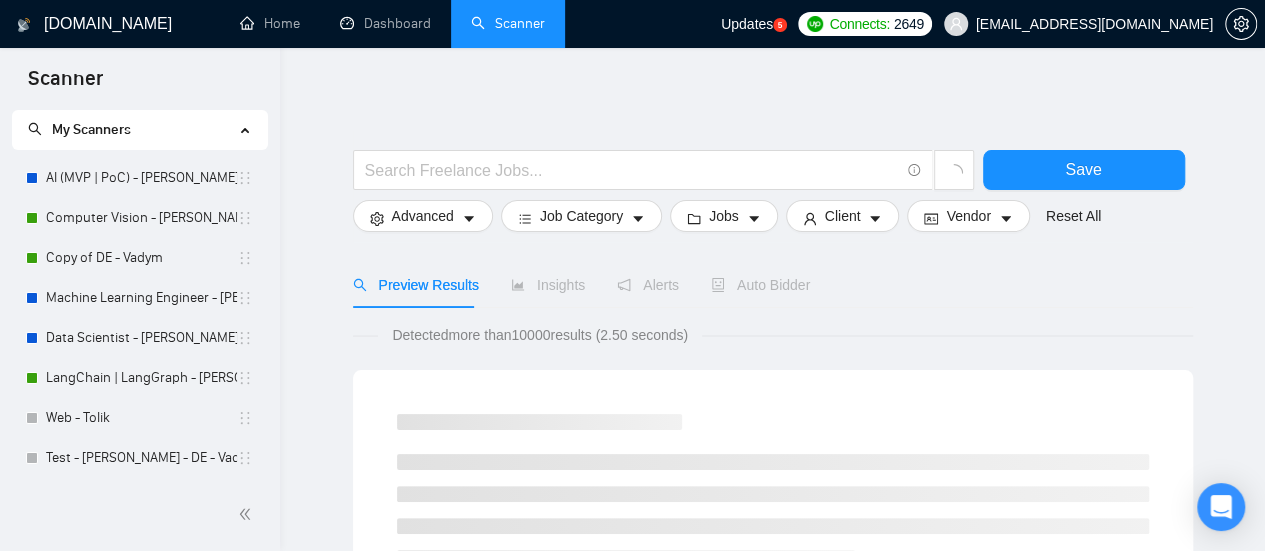 scroll, scrollTop: 44, scrollLeft: 0, axis: vertical 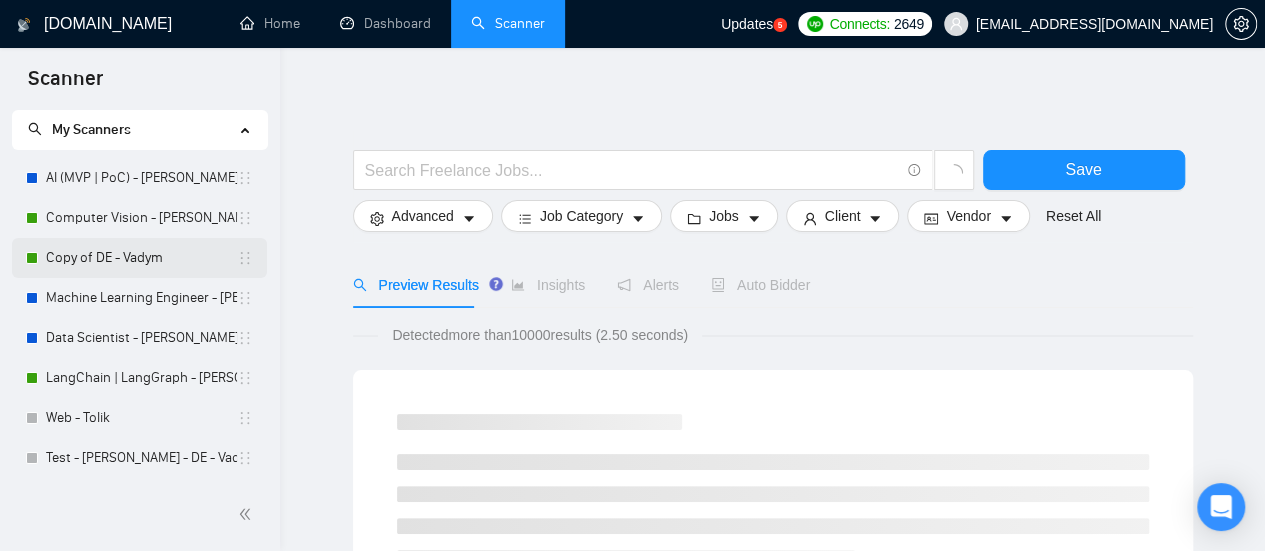 click on "Copy of DE - Vadym" at bounding box center (141, 258) 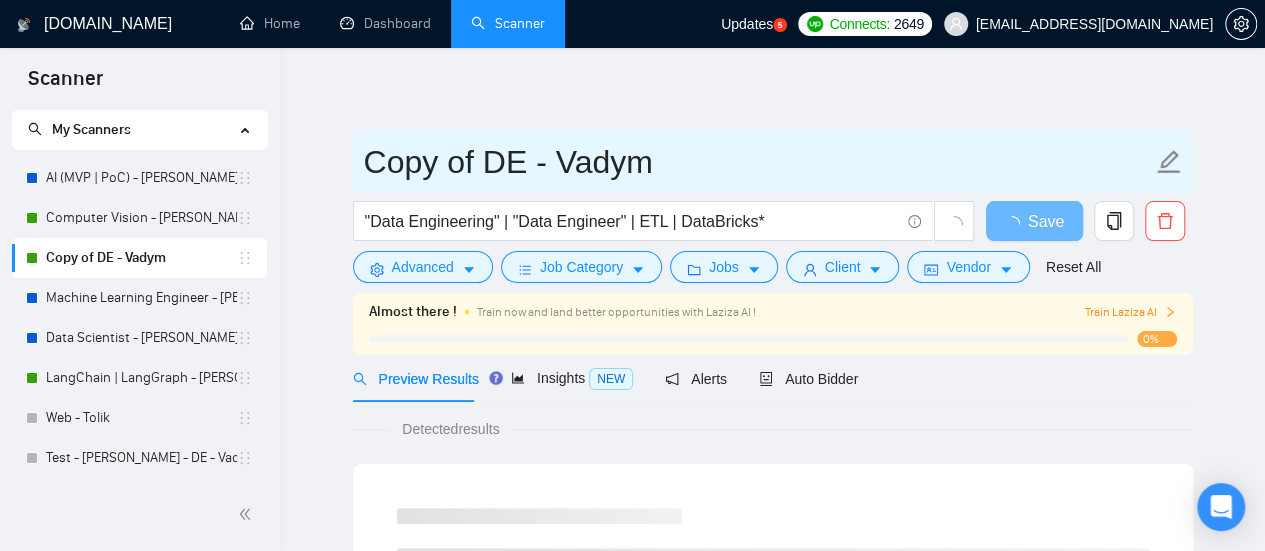 click on "Copy of DE - Vadym" at bounding box center (758, 162) 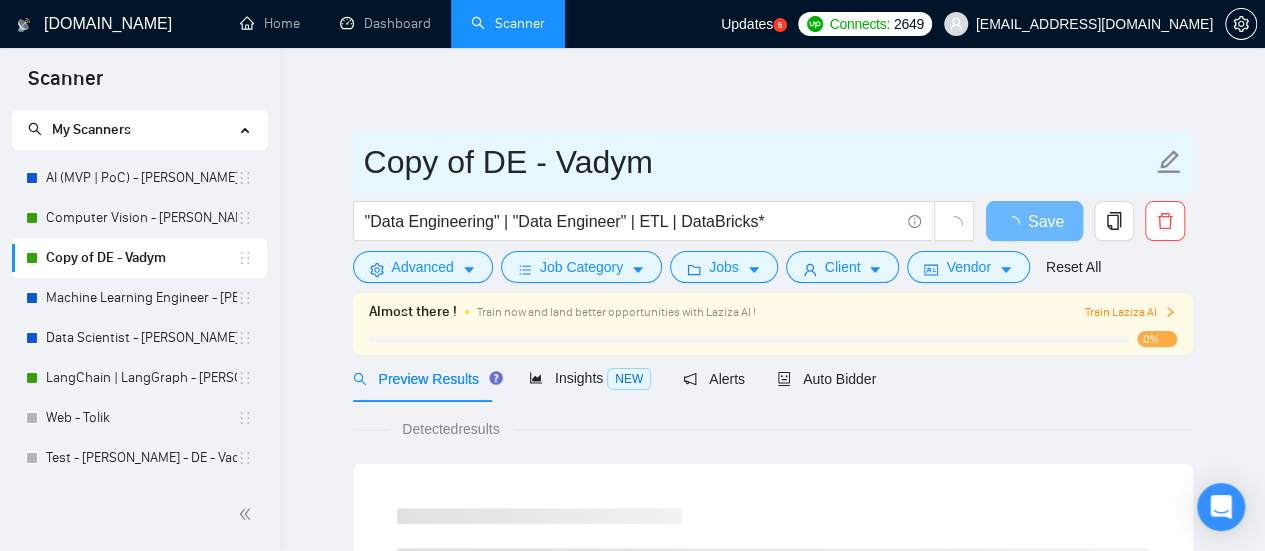 drag, startPoint x: 484, startPoint y: 165, endPoint x: 339, endPoint y: 170, distance: 145.08618 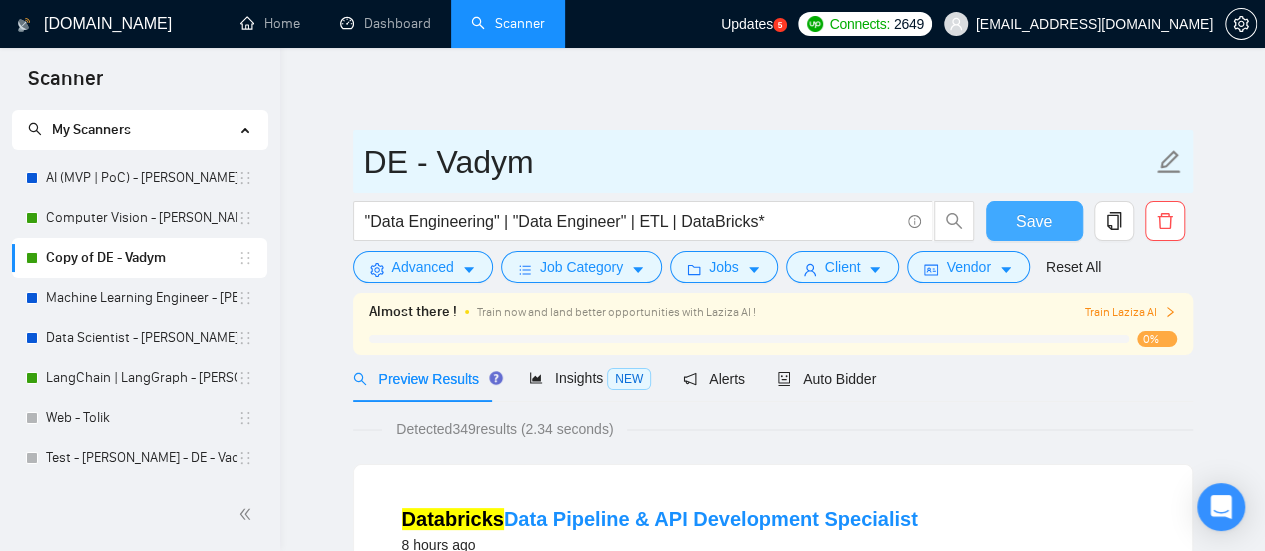 type on "DE - Vadym" 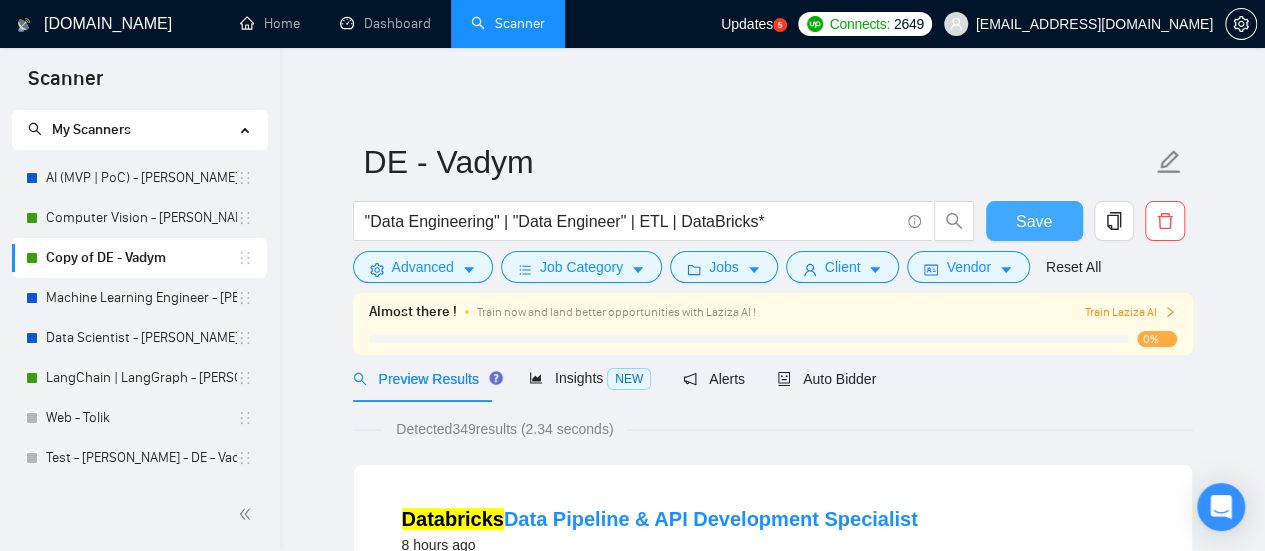 click on "Save" at bounding box center [1034, 221] 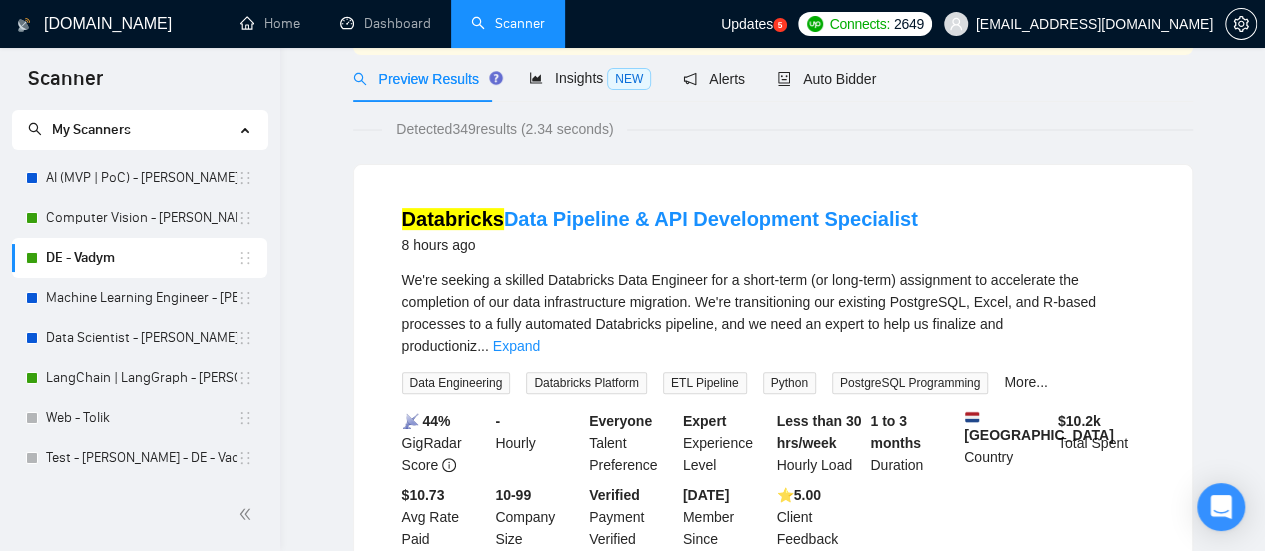 scroll, scrollTop: 0, scrollLeft: 0, axis: both 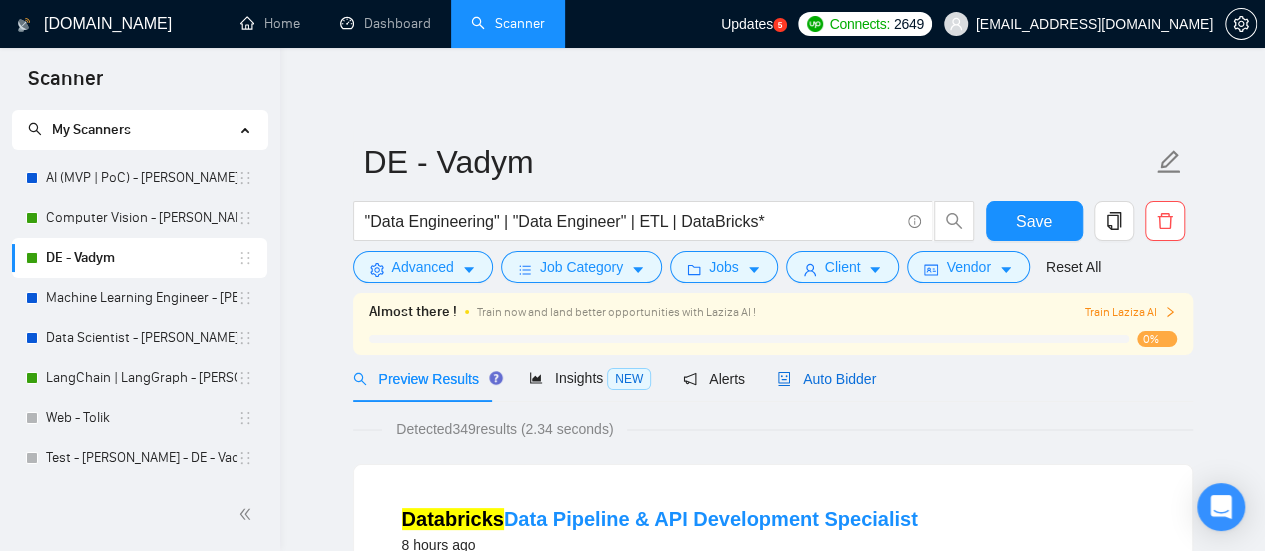 drag, startPoint x: 790, startPoint y: 379, endPoint x: 780, endPoint y: 385, distance: 11.661903 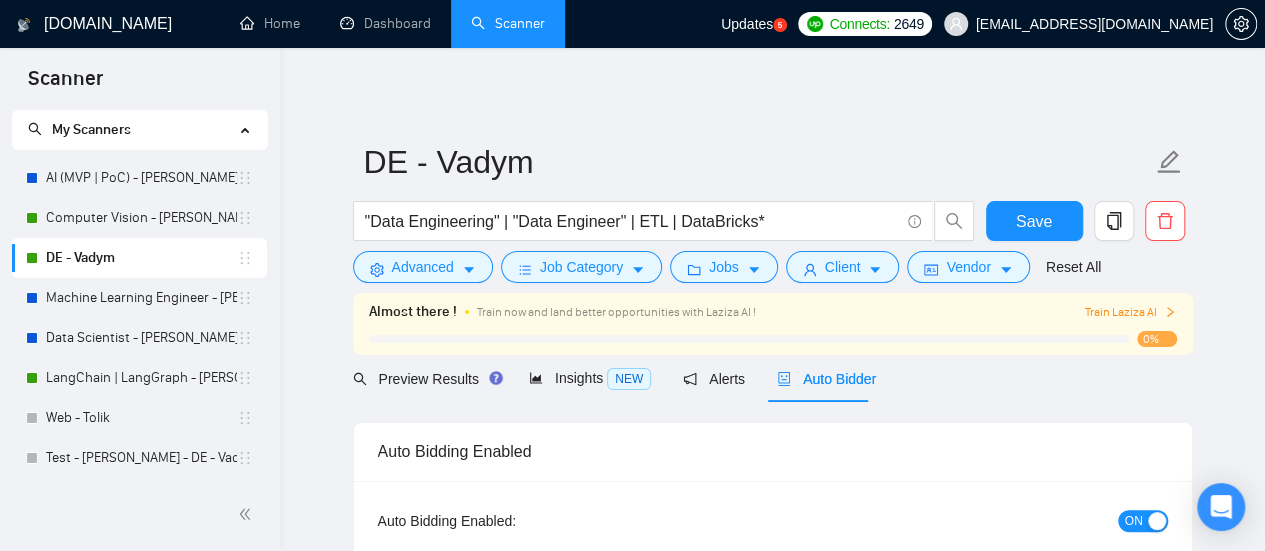 type 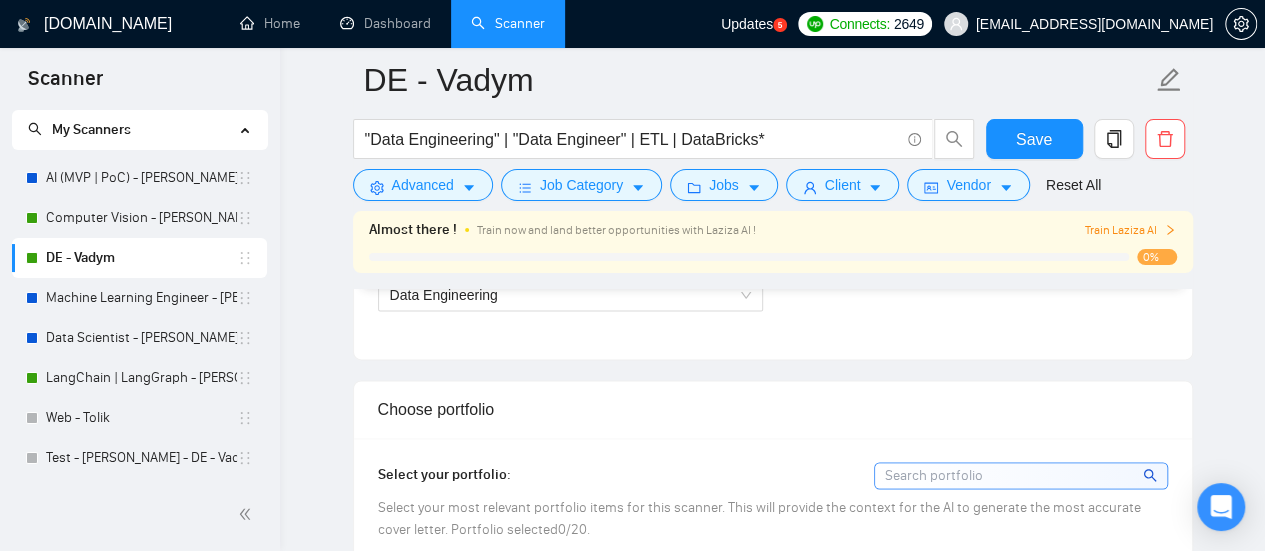 scroll, scrollTop: 1200, scrollLeft: 0, axis: vertical 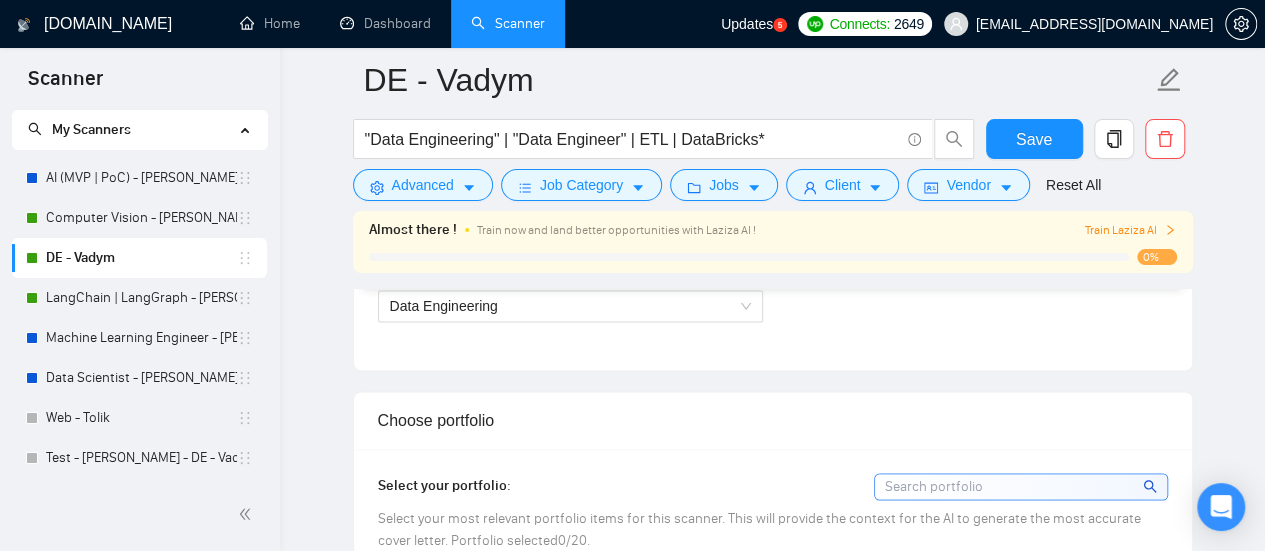 click on "[DOMAIN_NAME] Home Dashboard Scanner Updates
5
Connects: 2649 [EMAIL_ADDRESS][DOMAIN_NAME] DE - Vadym "Data Engineering" | "Data Engineer" | ETL | DataBricks* Save Advanced   Job Category   Jobs   Client   Vendor   Reset All Almost there ! Train now and land better opportunities with Laziza AI ! Train Laziza AI 0% Preview Results Insights NEW Alerts Auto Bidder Auto Bidding Enabled Auto Bidding Enabled: ON Auto Bidder Schedule Auto Bidding Type: Automated (recommended) Semi-automated Auto Bidding Schedule: 24/7 Custom Custom Auto Bidder Schedule Repeat every week [DATE] [DATE] [DATE] [DATE] [DATE] [DATE] [DATE] Active Hours ( [GEOGRAPHIC_DATA]/[GEOGRAPHIC_DATA] ): From: To: ( 24  hours) [GEOGRAPHIC_DATA]/[GEOGRAPHIC_DATA] Auto Bidding Type Select your bidding algorithm: Choose the algorithm for you bidding. The price per proposal does not include your connects expenditure. Template Bidder Works great for narrow segments and short cover letters that don't change. 0.50  credits / proposal Sardor AI 🤖" at bounding box center [772, 1386] 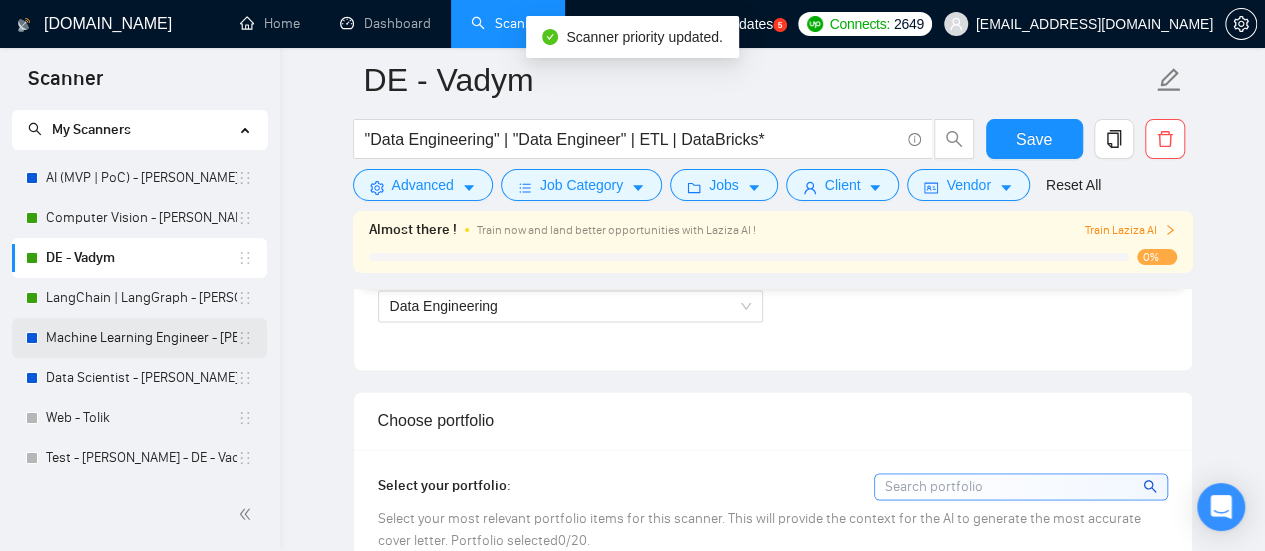 click on "Machine Learning Engineer - [PERSON_NAME]" at bounding box center [141, 338] 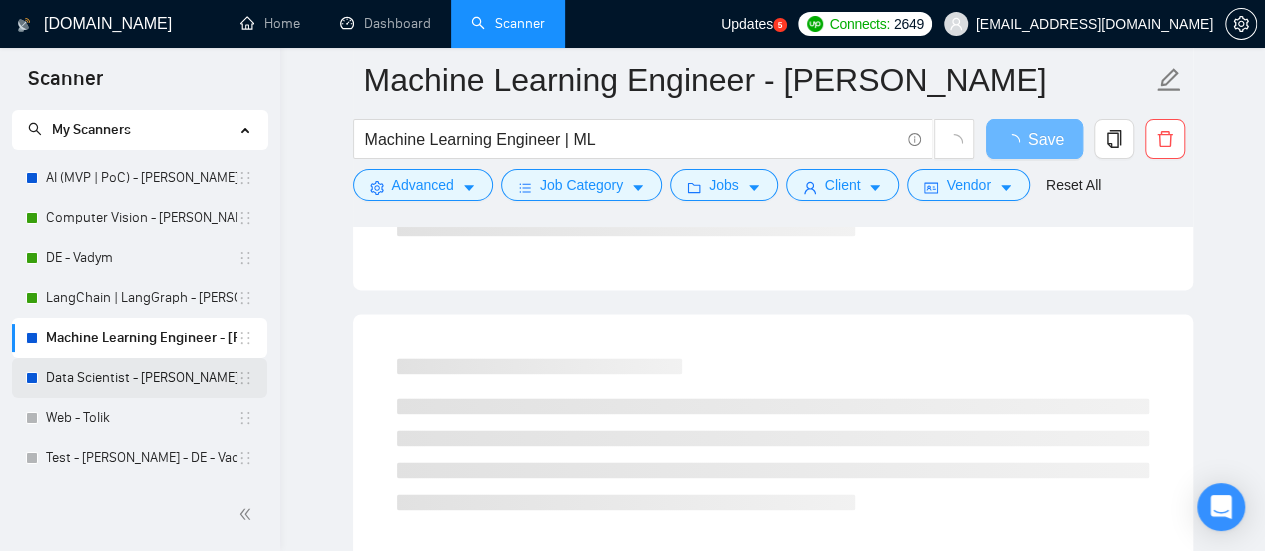click on "Data Scientist - [PERSON_NAME]" at bounding box center [141, 378] 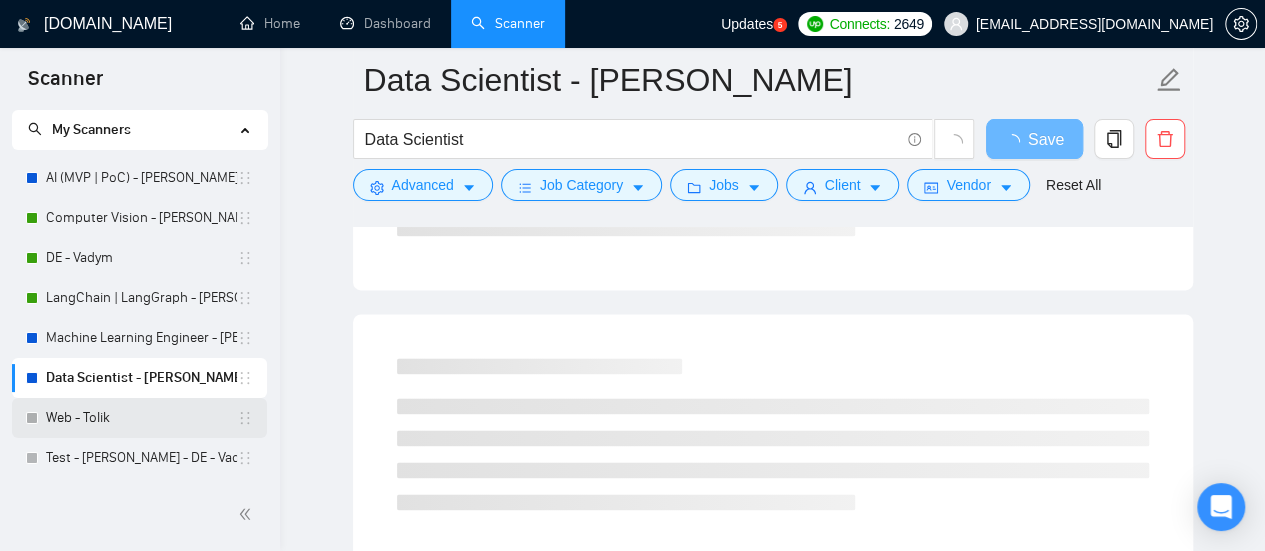 click on "Web - Tolik" at bounding box center [141, 418] 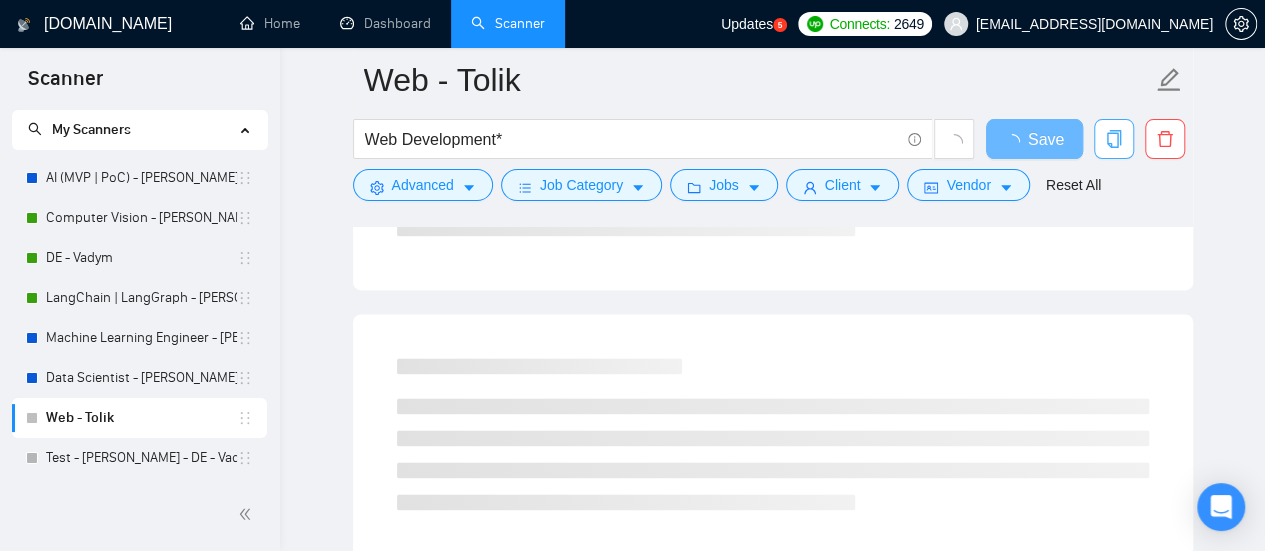click 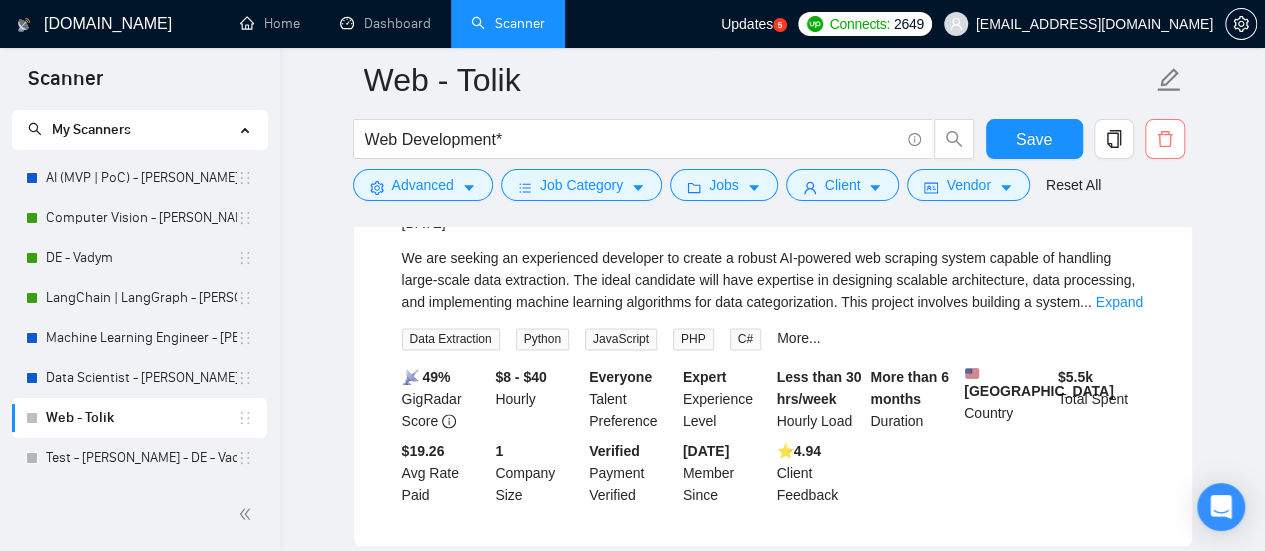 click at bounding box center (1165, 139) 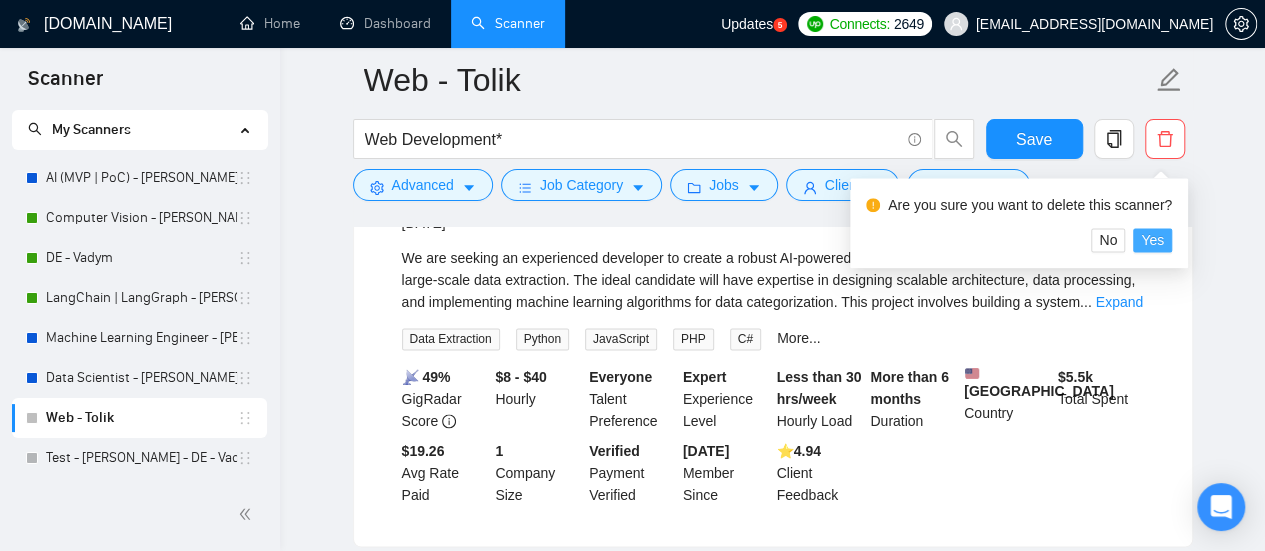 drag, startPoint x: 1160, startPoint y: 240, endPoint x: 1155, endPoint y: 249, distance: 10.29563 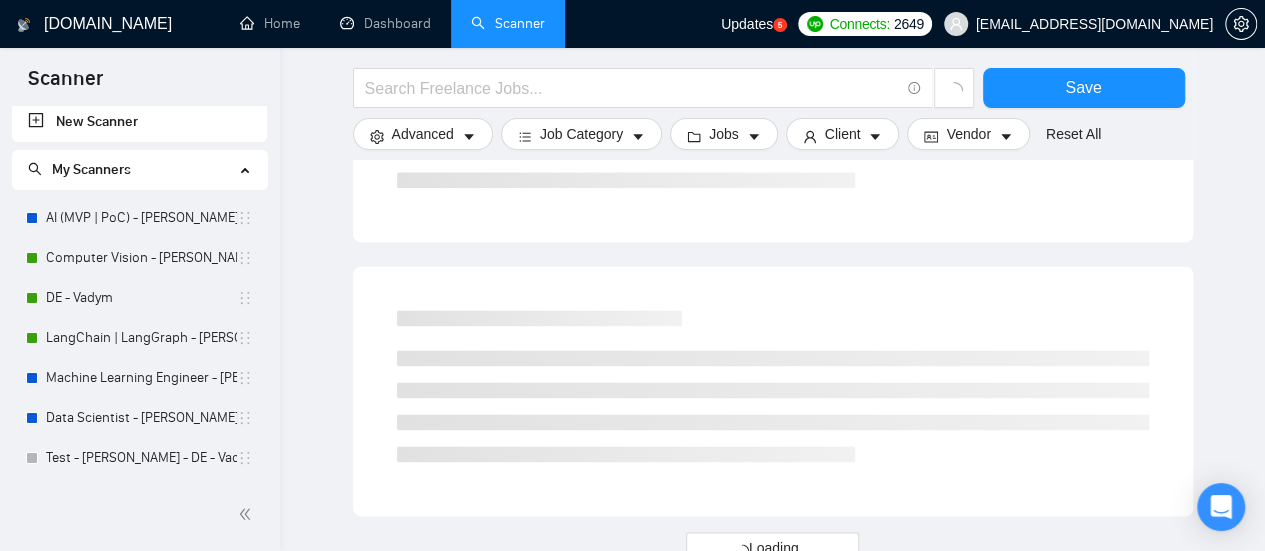 scroll, scrollTop: 4, scrollLeft: 0, axis: vertical 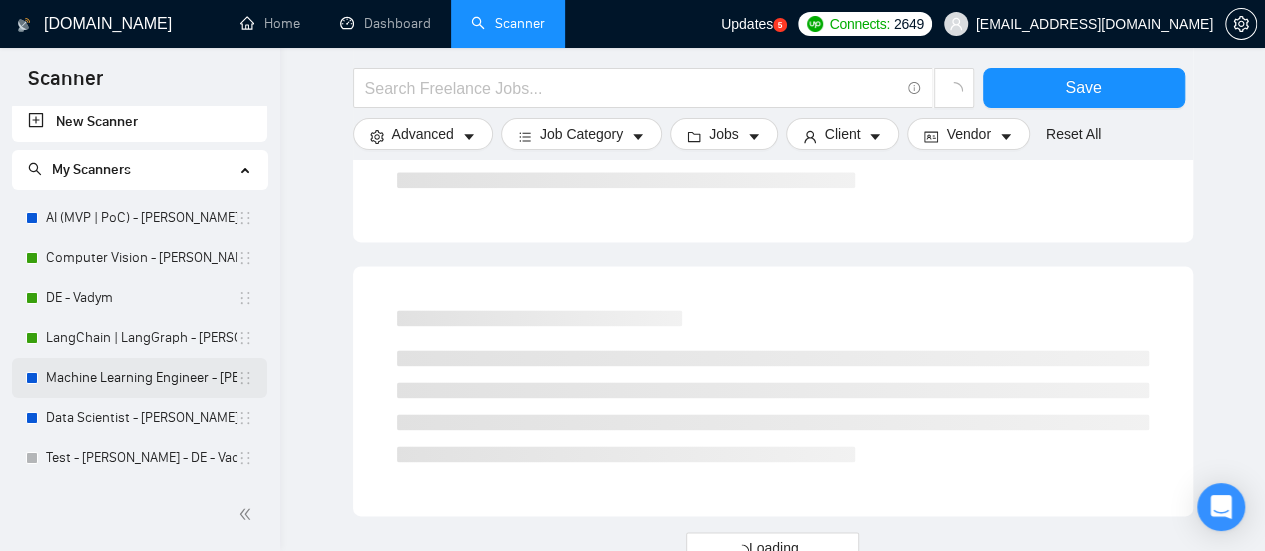 click on "Machine Learning Engineer - [PERSON_NAME]" at bounding box center [141, 378] 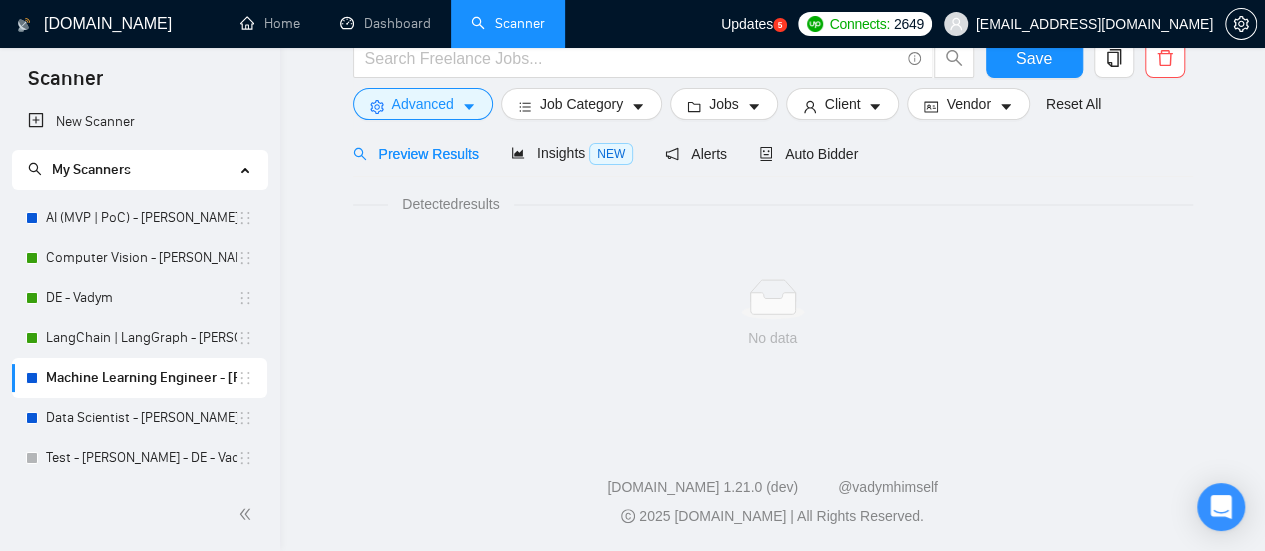 scroll, scrollTop: 162, scrollLeft: 0, axis: vertical 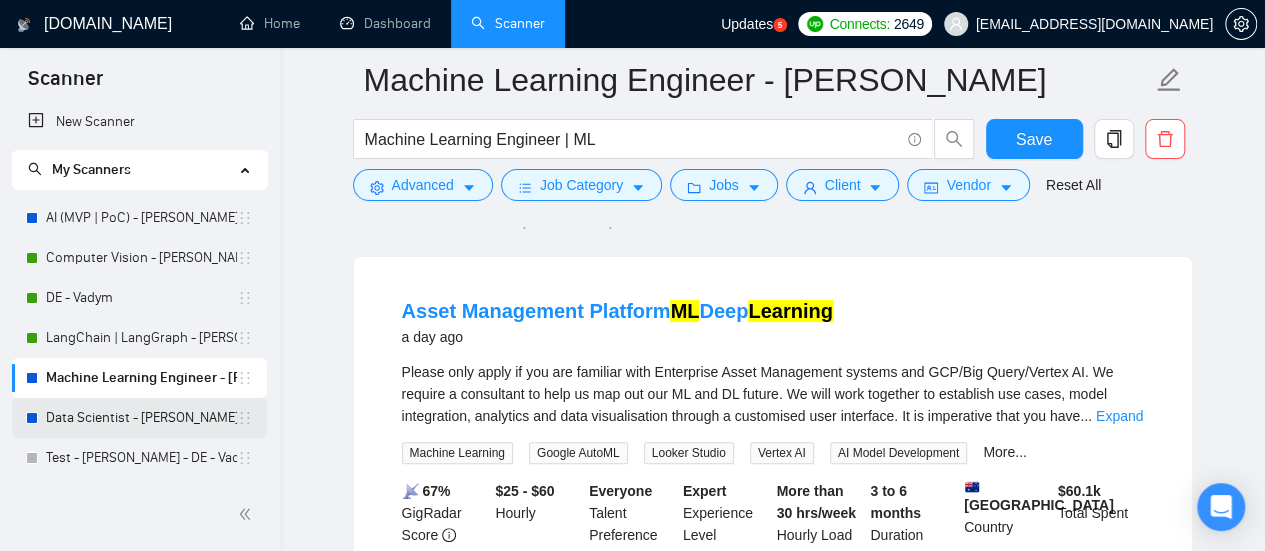 click on "Data Scientist - [PERSON_NAME]" at bounding box center [141, 418] 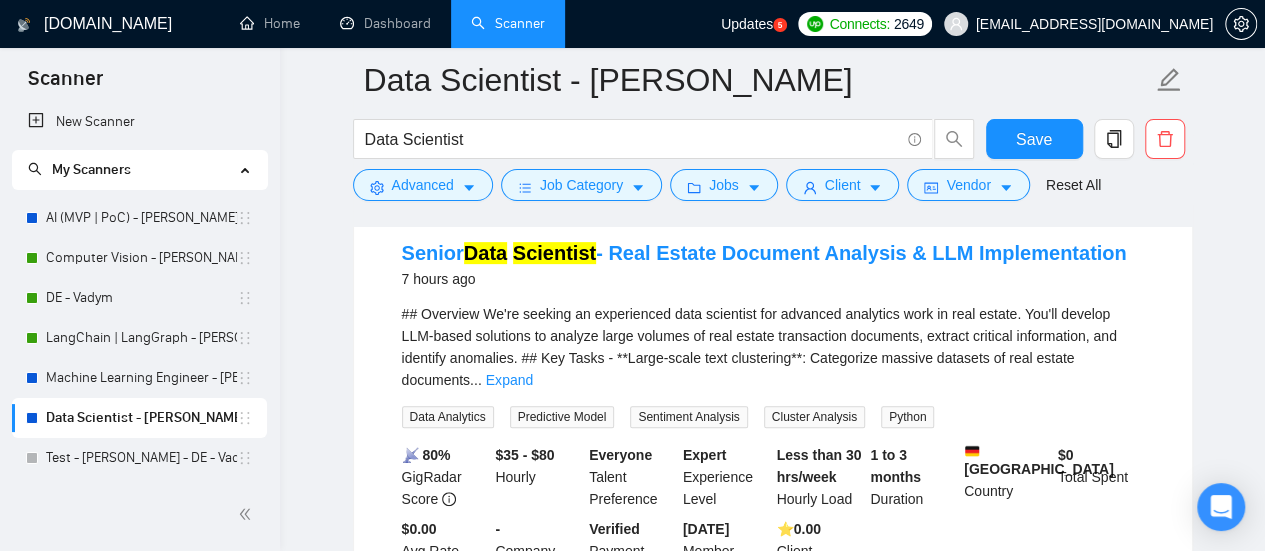 scroll, scrollTop: 100, scrollLeft: 0, axis: vertical 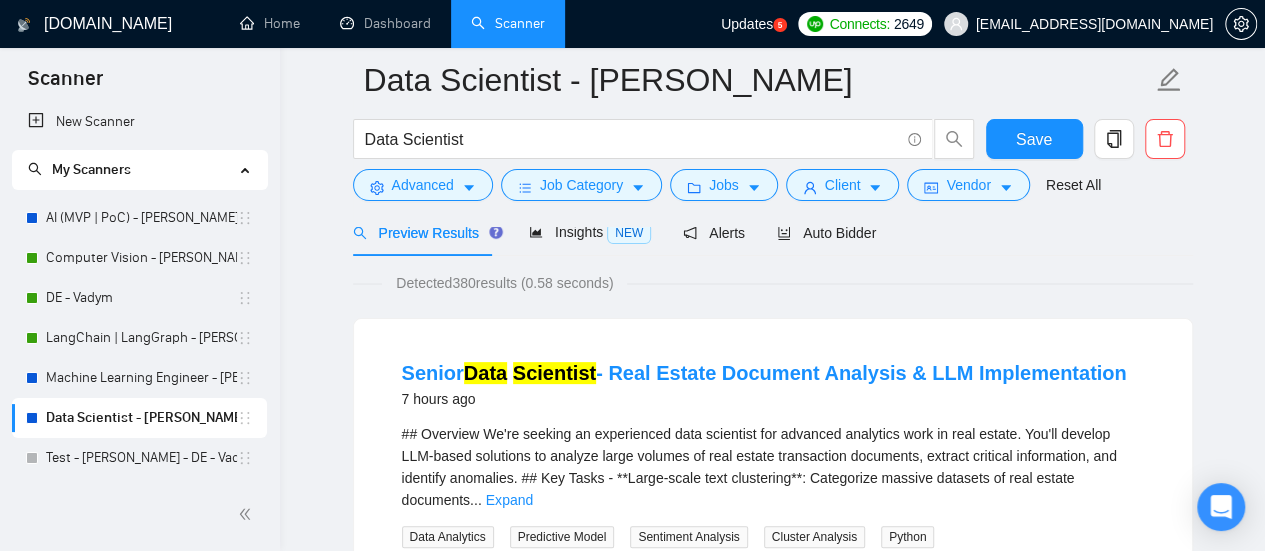 click on "Data Scientist - [PERSON_NAME] Data Scientist Save Advanced   Job Category   Jobs   Client   Vendor   Reset All Preview Results Insights NEW Alerts Auto Bidder Detected   380  results   (0.58 seconds) Senior  Data   Scientist  - Real Estate Document Analysis & LLM Implementation 7 hours ago ## Overview
We're seeking an experienced data scientist for advanced analytics work in real estate. You'll develop LLM-based solutions to analyze large volumes of real estate transaction documents, extract critical information, and identify anomalies.
## Key Tasks
- **Large-scale text clustering**: Categorize massive datasets of real estate documents ... Expand Data Analytics Predictive Model Sentiment Analysis Cluster Analysis Python 📡   80% GigRadar Score   $35 - $80 Hourly Everyone Talent Preference Expert Experience Level Less than 30 hrs/week Hourly Load 1 to 3 months Duration   [GEOGRAPHIC_DATA] Country $ 0 Total Spent $0.00 Avg Rate Paid - Company Size Verified Payment Verified [DATE] Member Since ⭐️  0.00 Data   ..." at bounding box center (772, 2411) 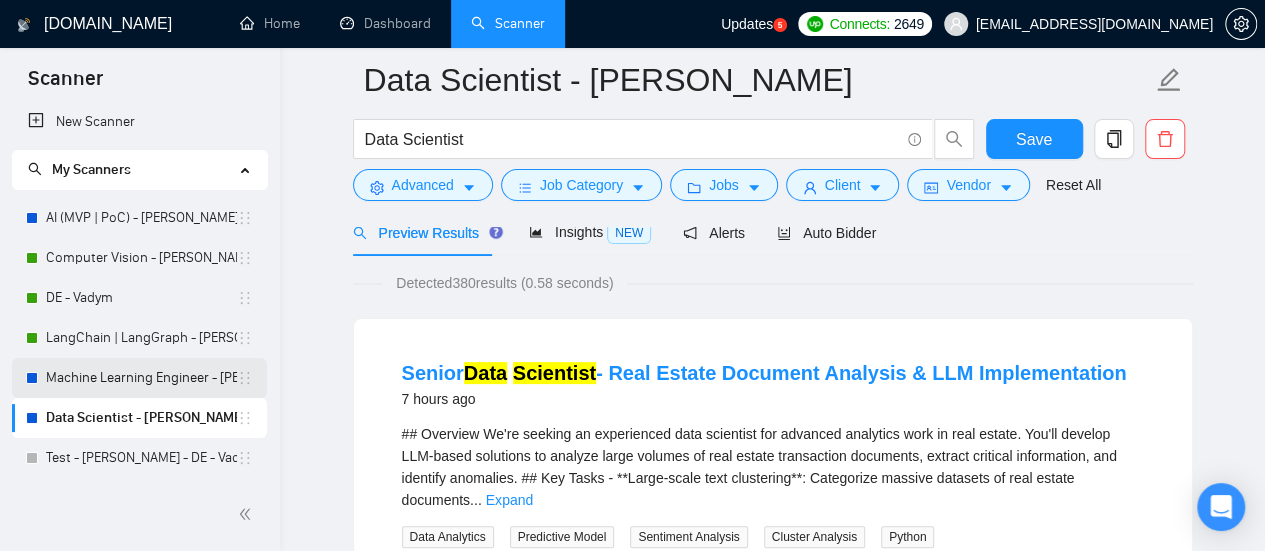 click on "Machine Learning Engineer - [PERSON_NAME]" at bounding box center [141, 378] 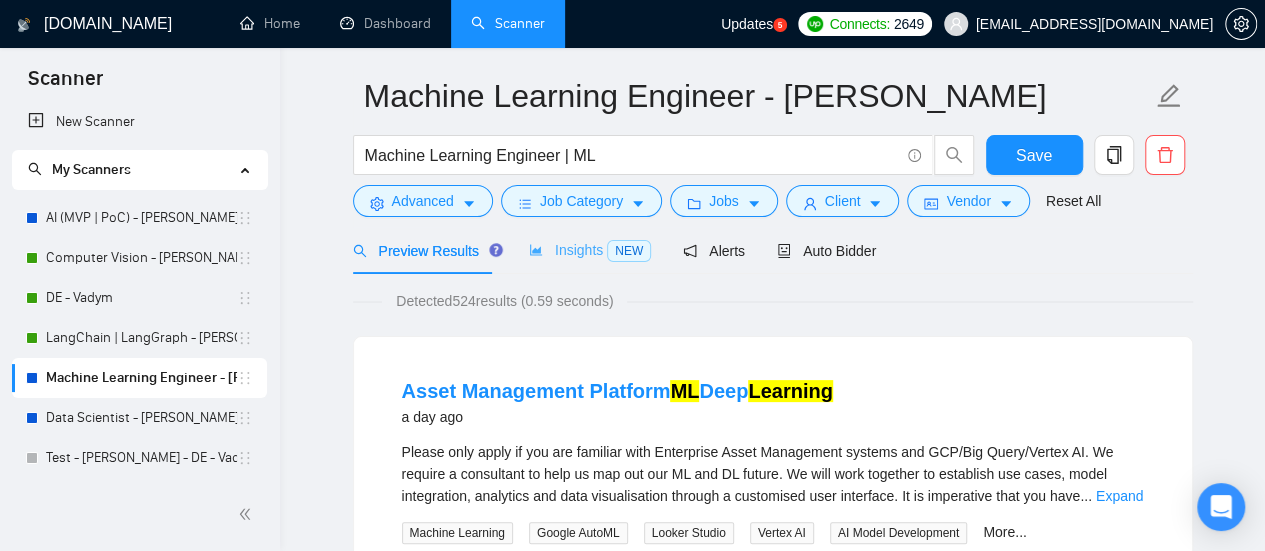 scroll, scrollTop: 0, scrollLeft: 0, axis: both 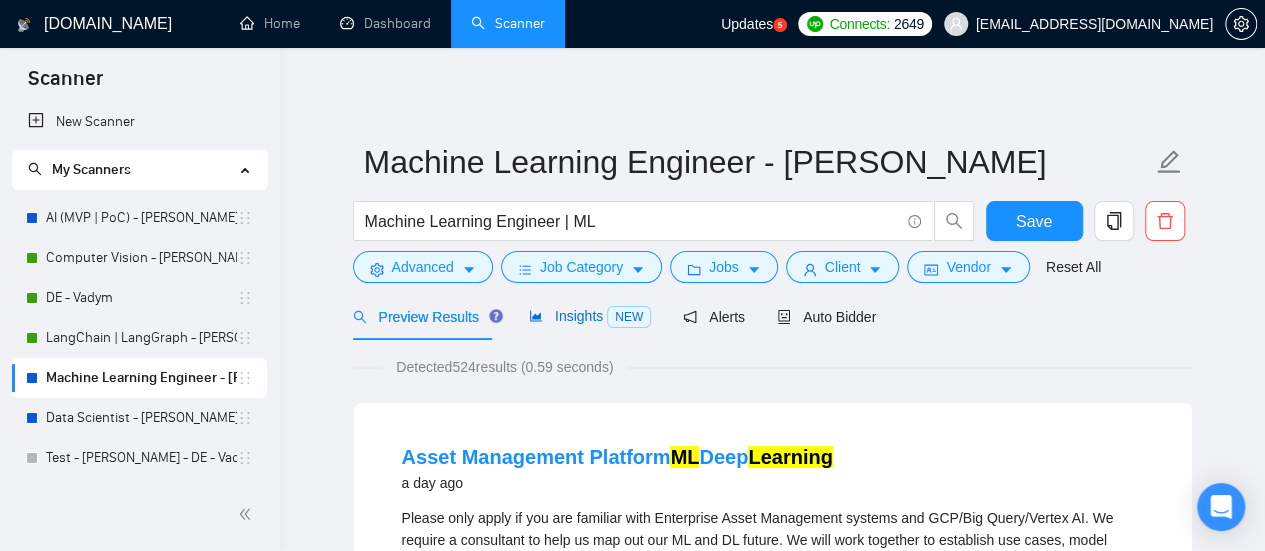 click 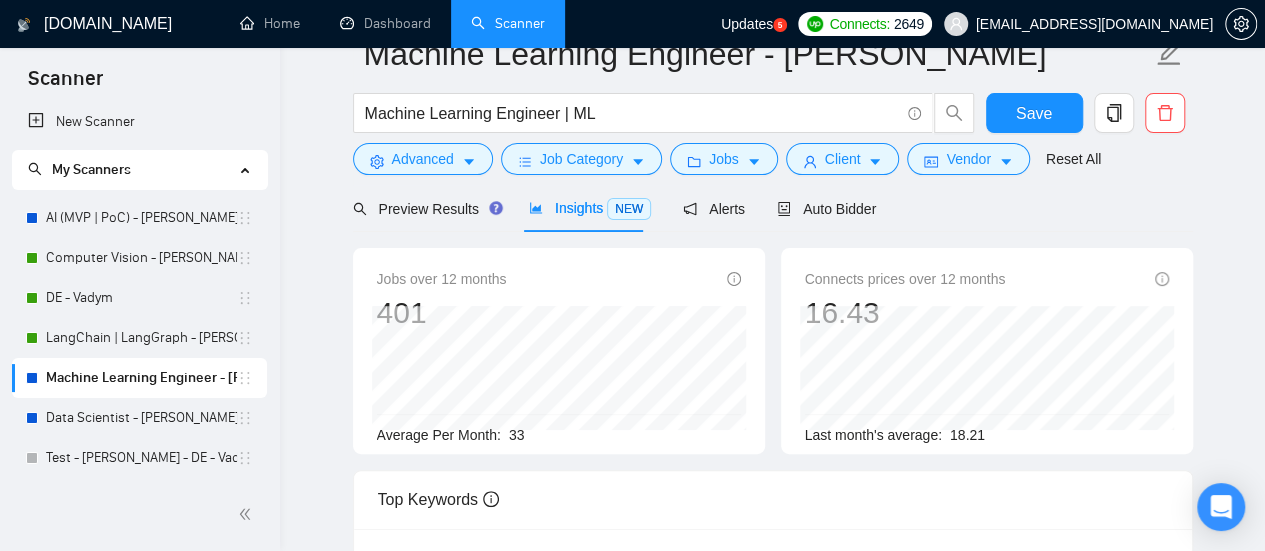 scroll, scrollTop: 0, scrollLeft: 0, axis: both 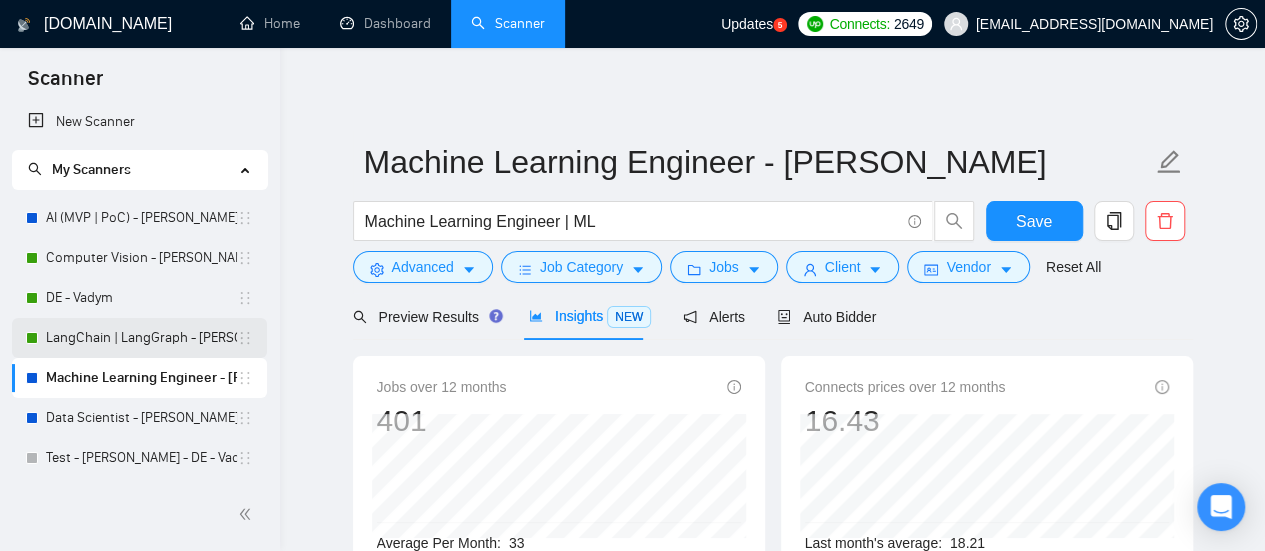 click on "LangChain | LangGraph - [PERSON_NAME]" at bounding box center [141, 338] 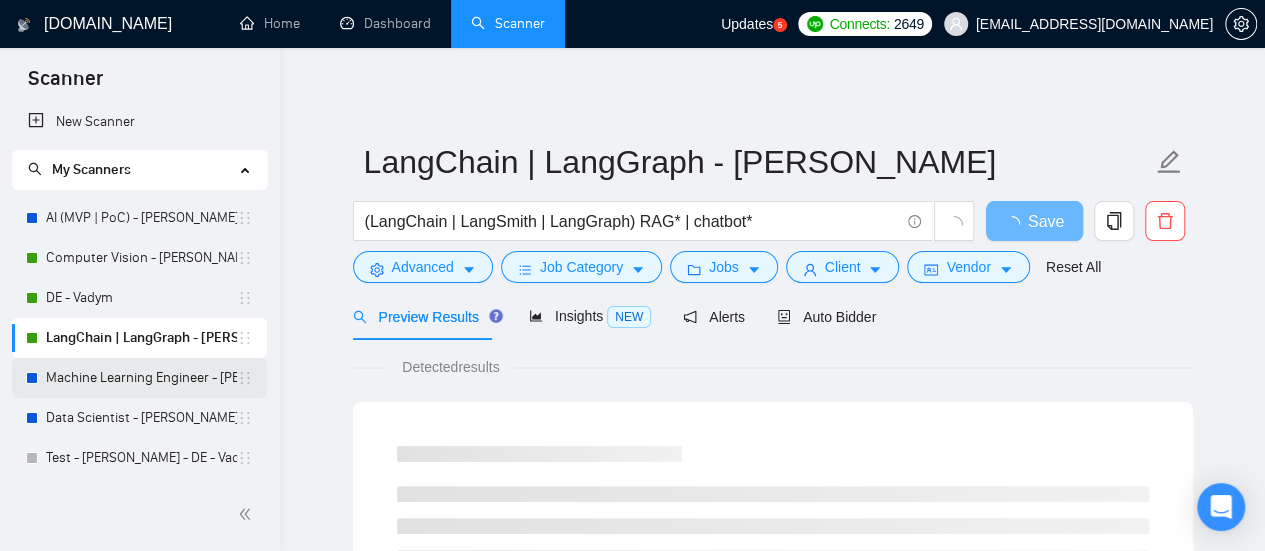 click on "Machine Learning Engineer - [PERSON_NAME]" at bounding box center (141, 378) 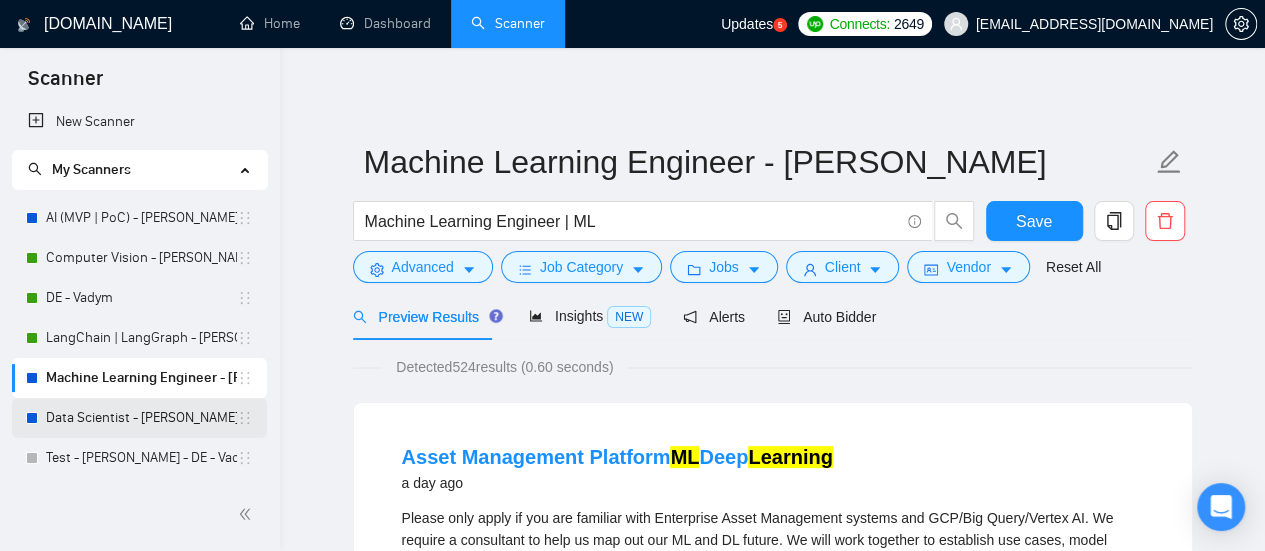 click on "Data Scientist - [PERSON_NAME]" at bounding box center (141, 418) 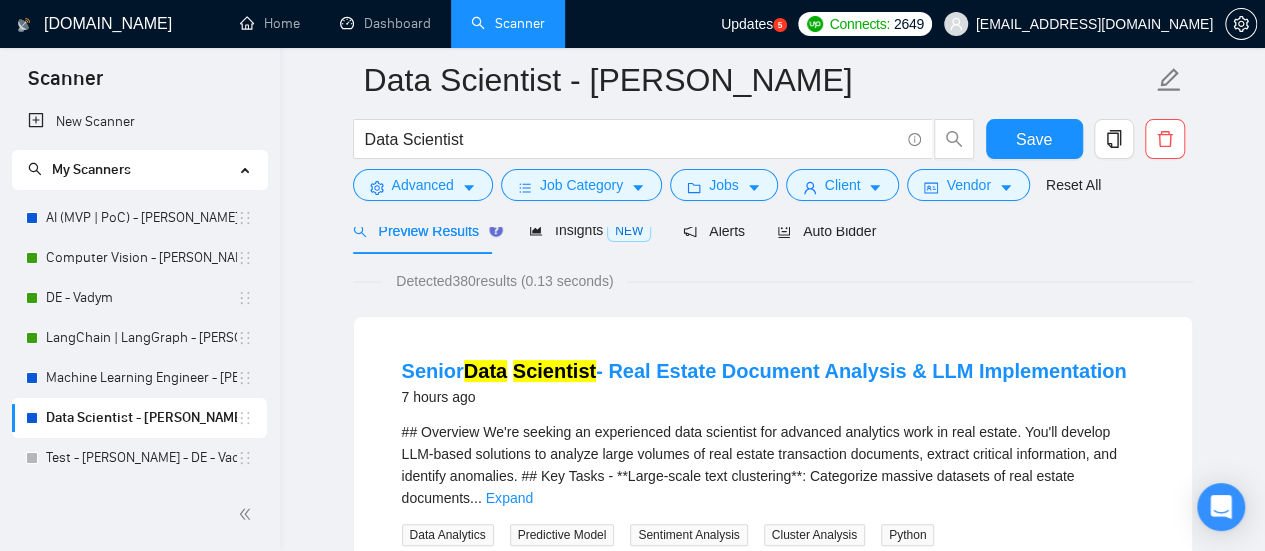 scroll, scrollTop: 100, scrollLeft: 0, axis: vertical 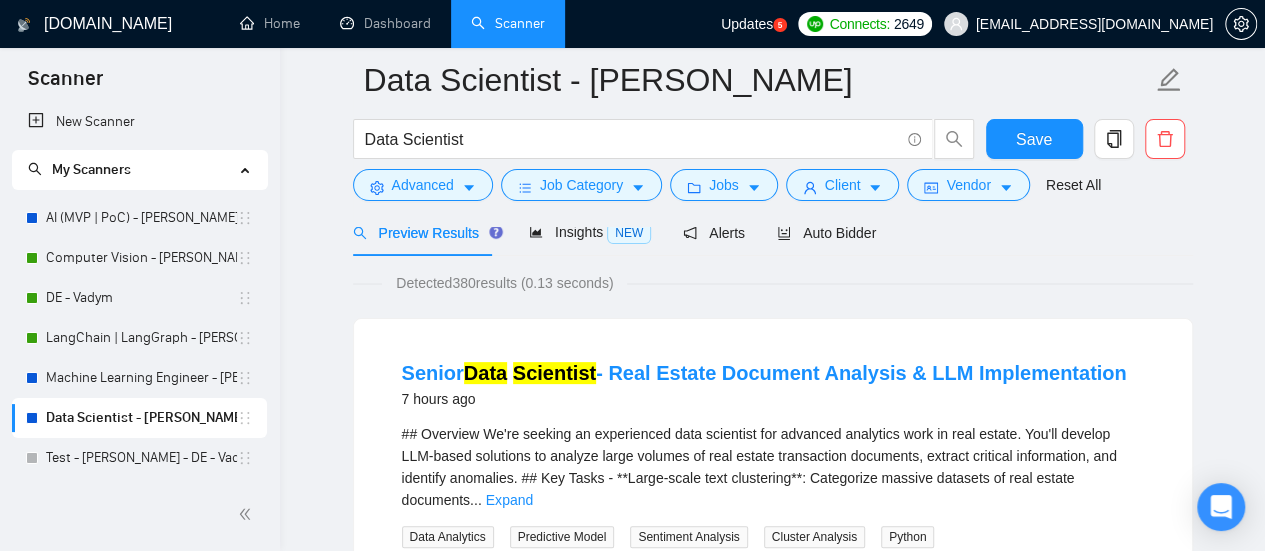 click on "Updates
5" at bounding box center [754, 24] 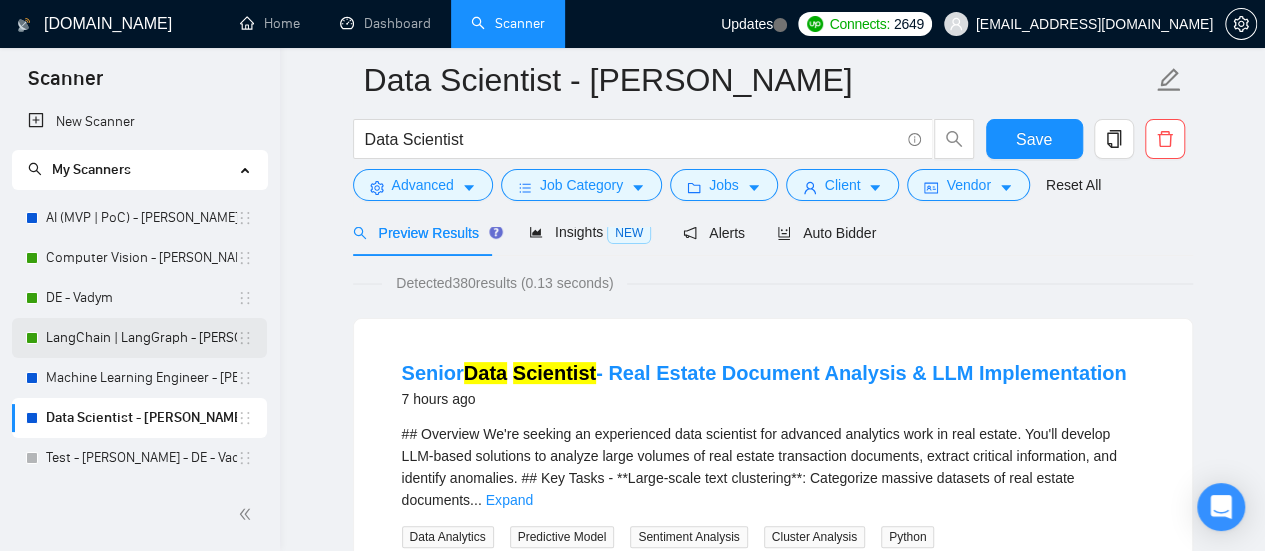 click on "LangChain | LangGraph - [PERSON_NAME]" at bounding box center (141, 338) 